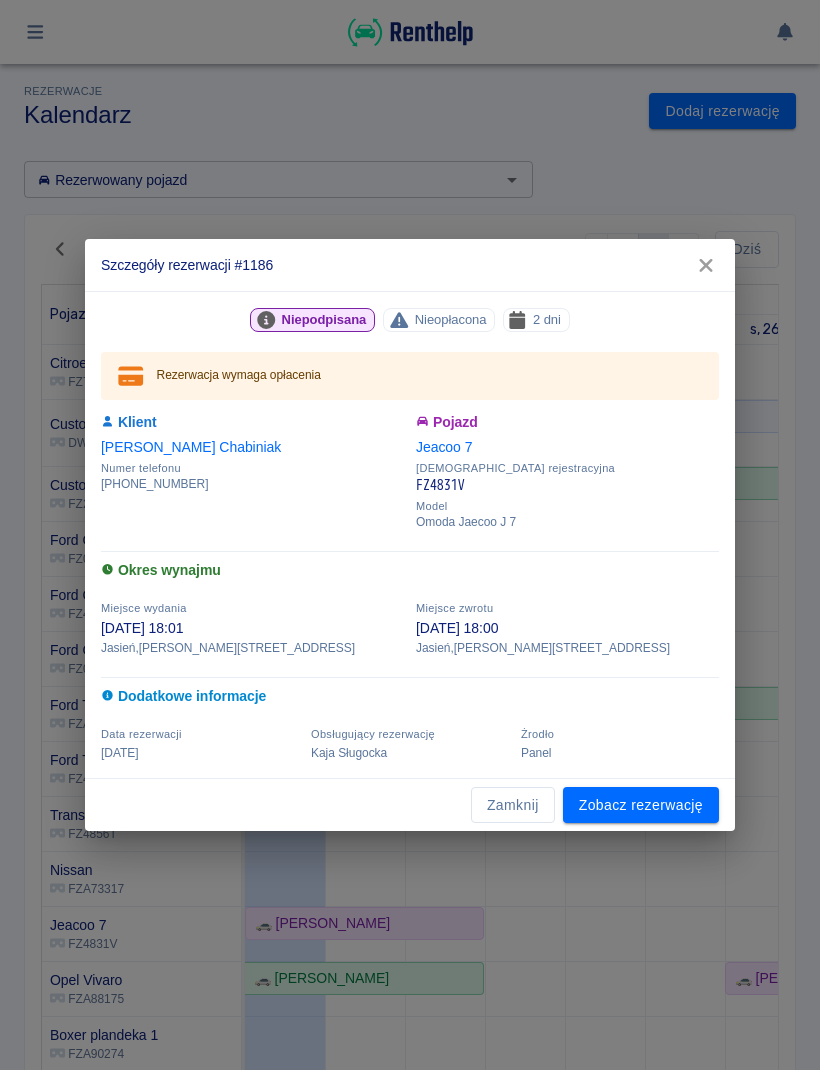 scroll, scrollTop: 0, scrollLeft: 0, axis: both 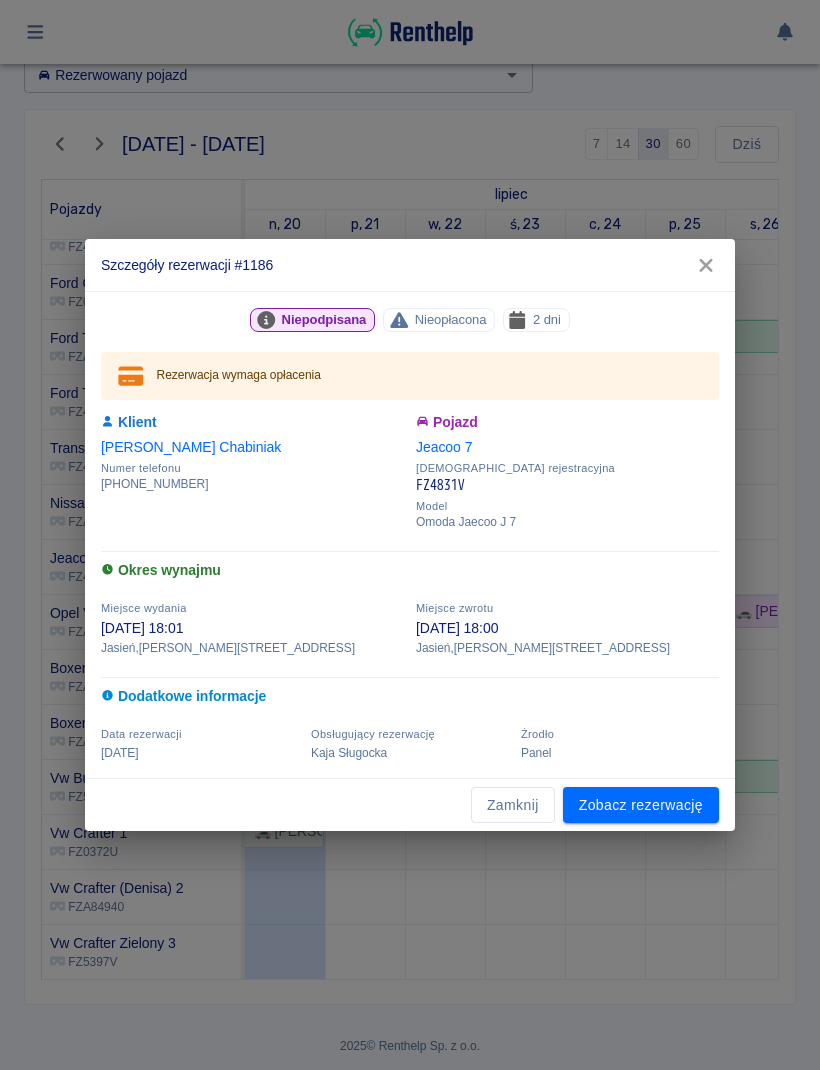 click on "Zobacz rezerwację" at bounding box center [641, 805] 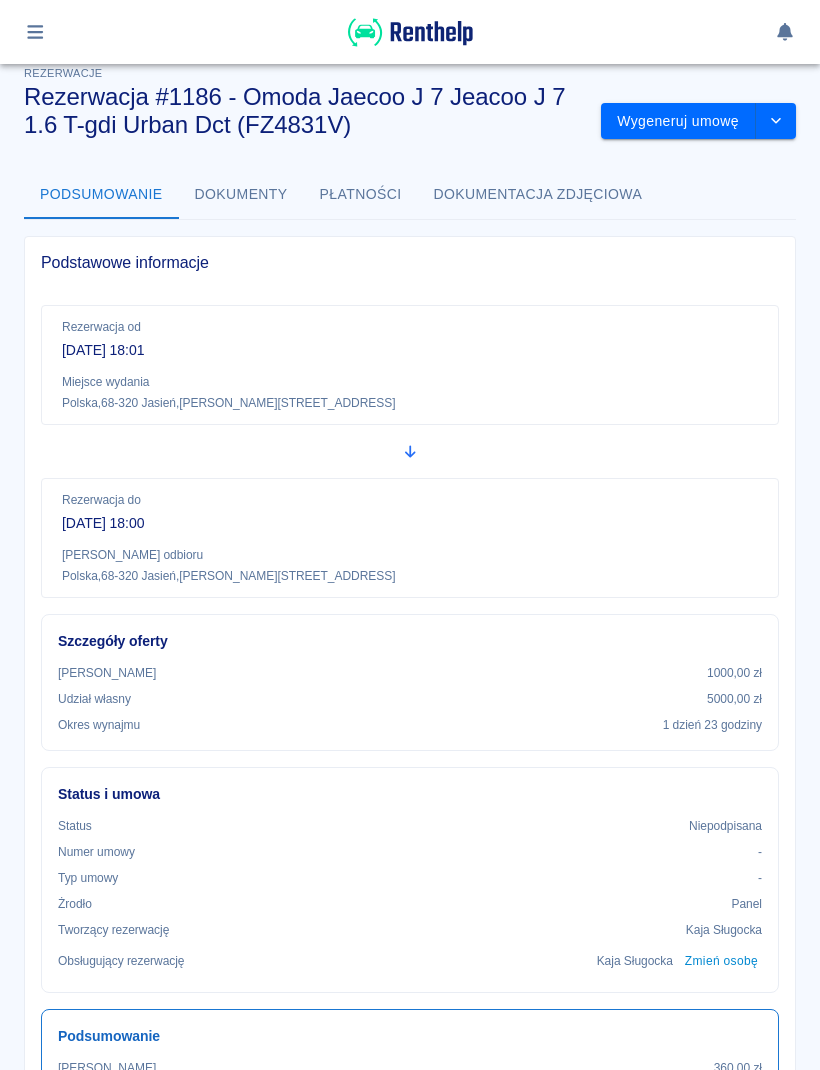 scroll, scrollTop: 20, scrollLeft: 0, axis: vertical 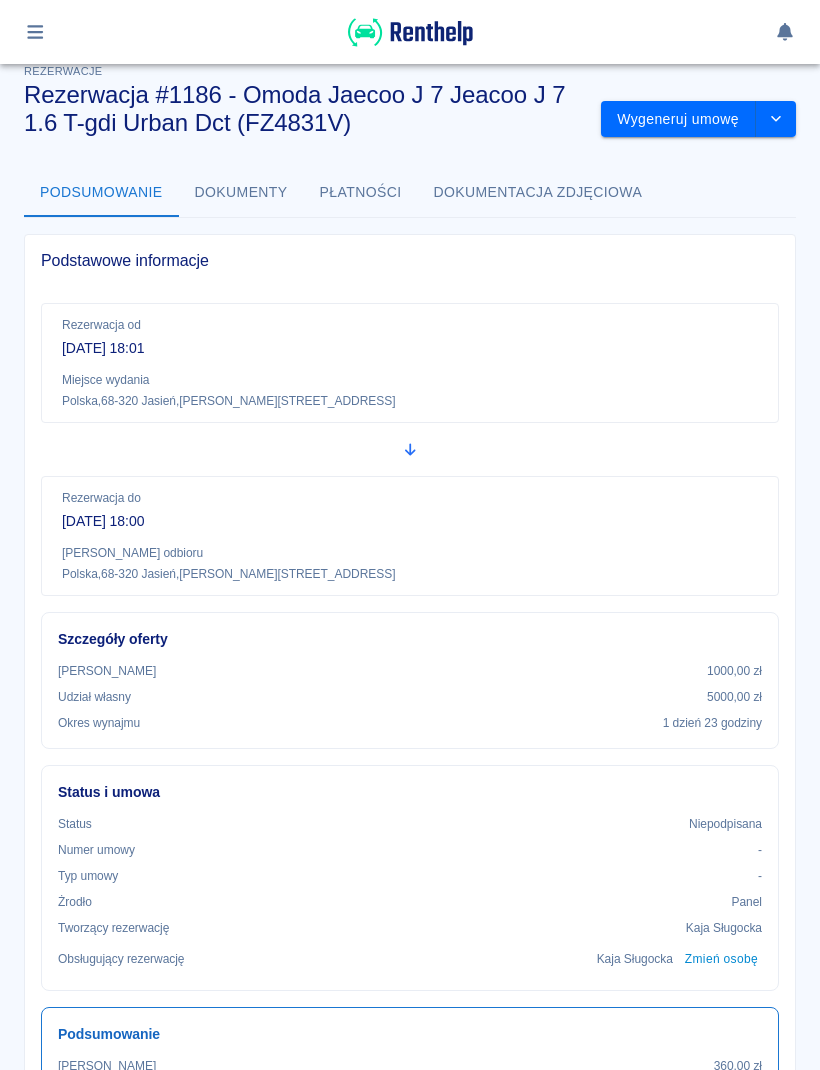 click at bounding box center (776, 119) 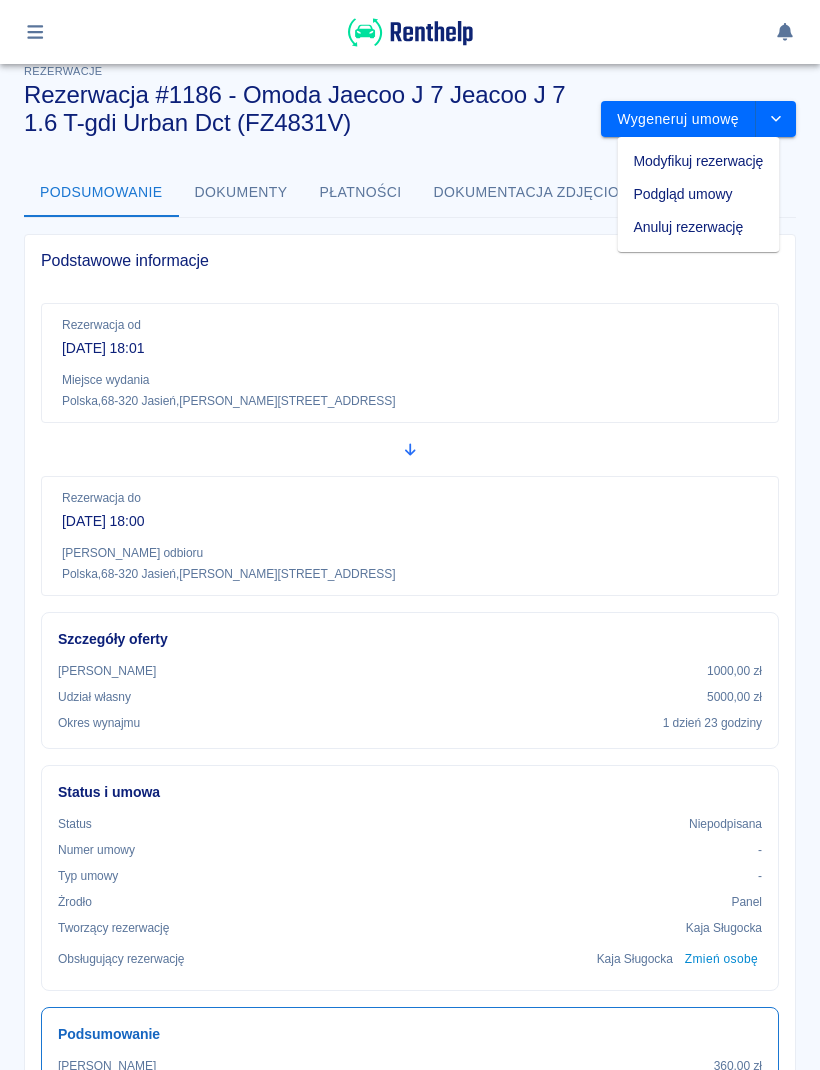 click on "Modyfikuj rezerwację" at bounding box center (699, 161) 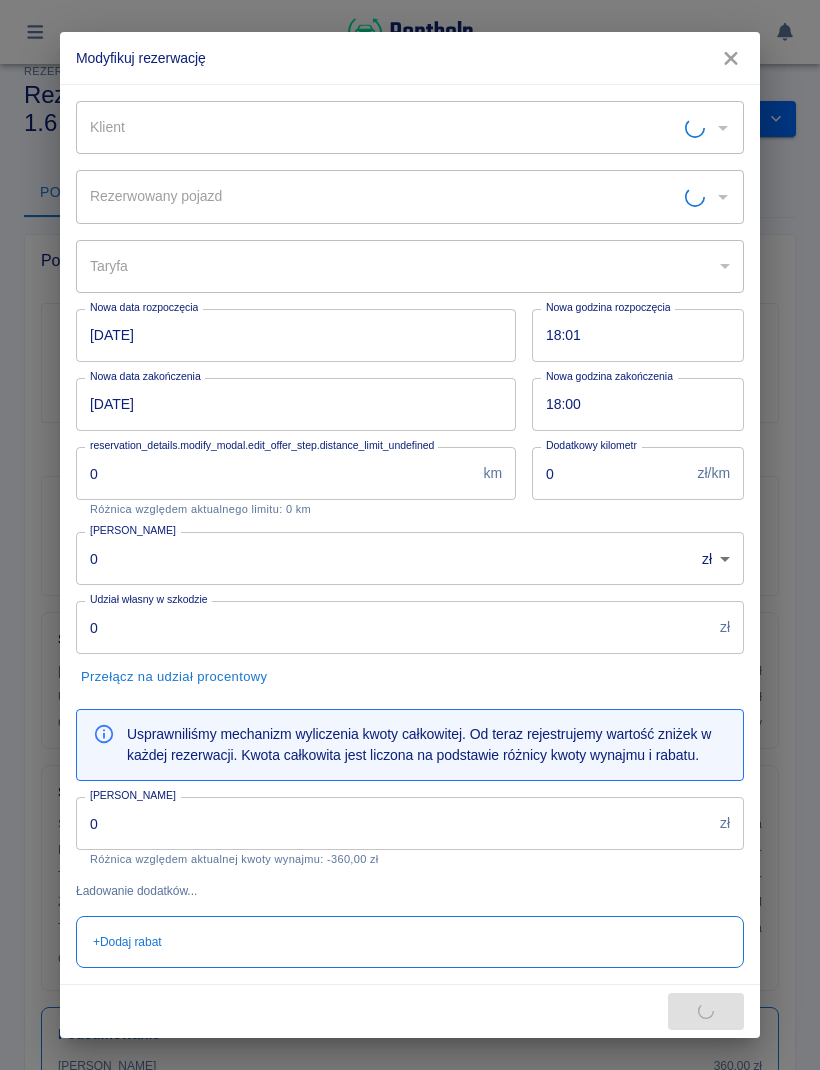 type on "Jeacoo 7 - FZ4831V" 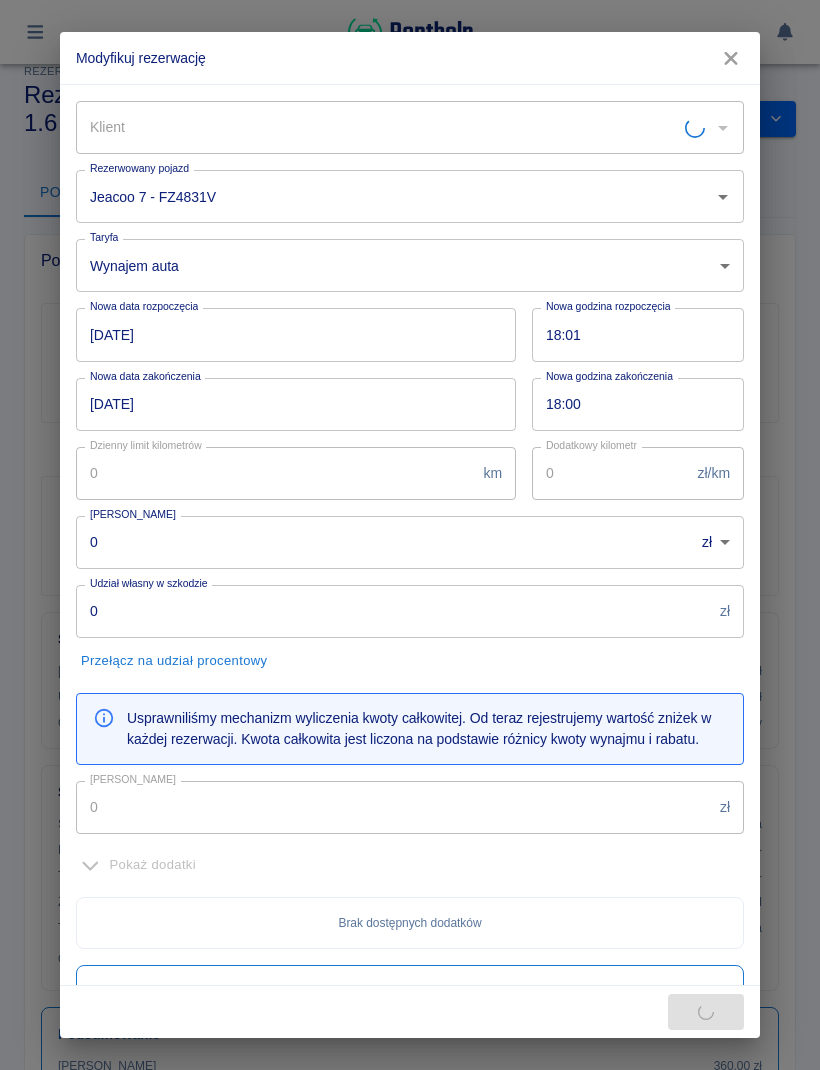 type on "[PERSON_NAME]" 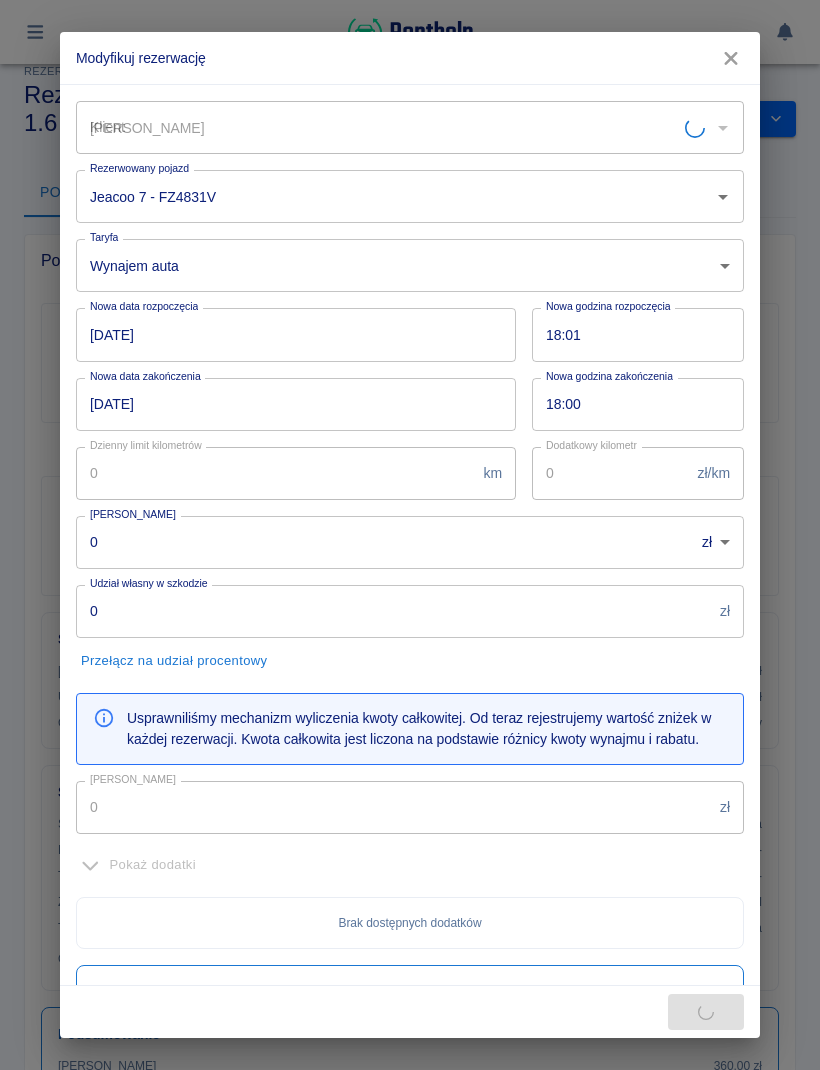type on "1000" 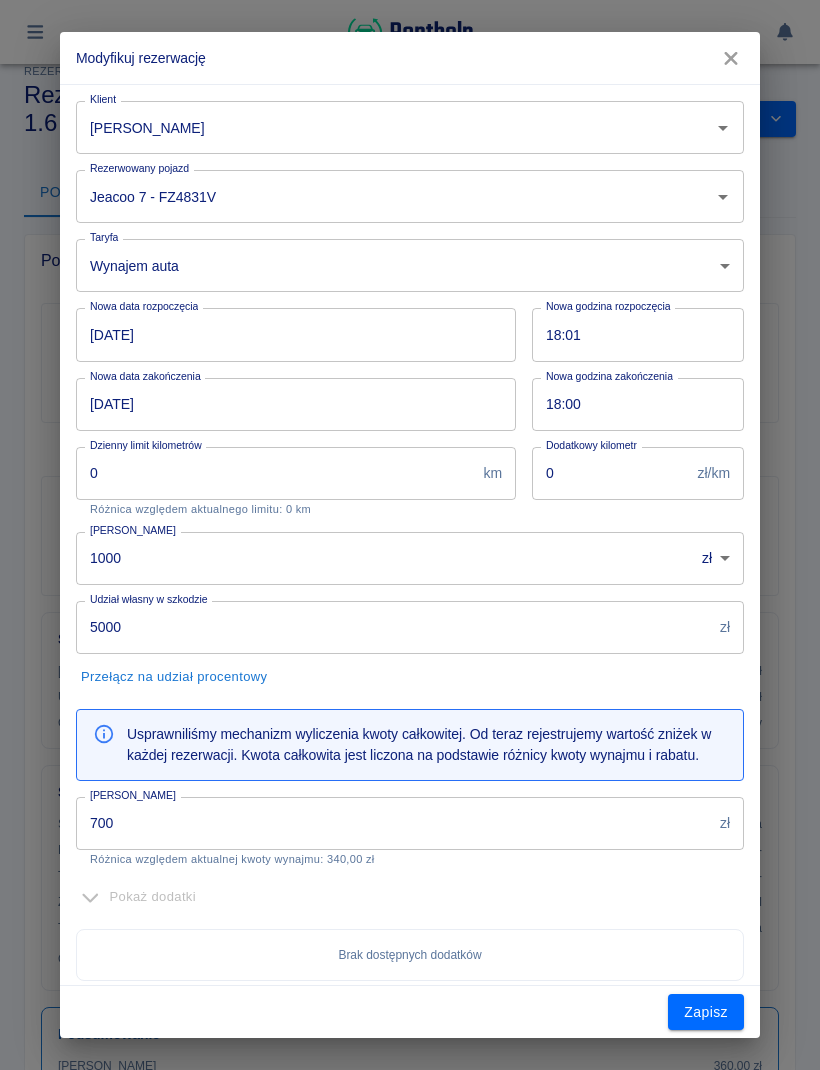 click on "[DATE]" at bounding box center (289, 334) 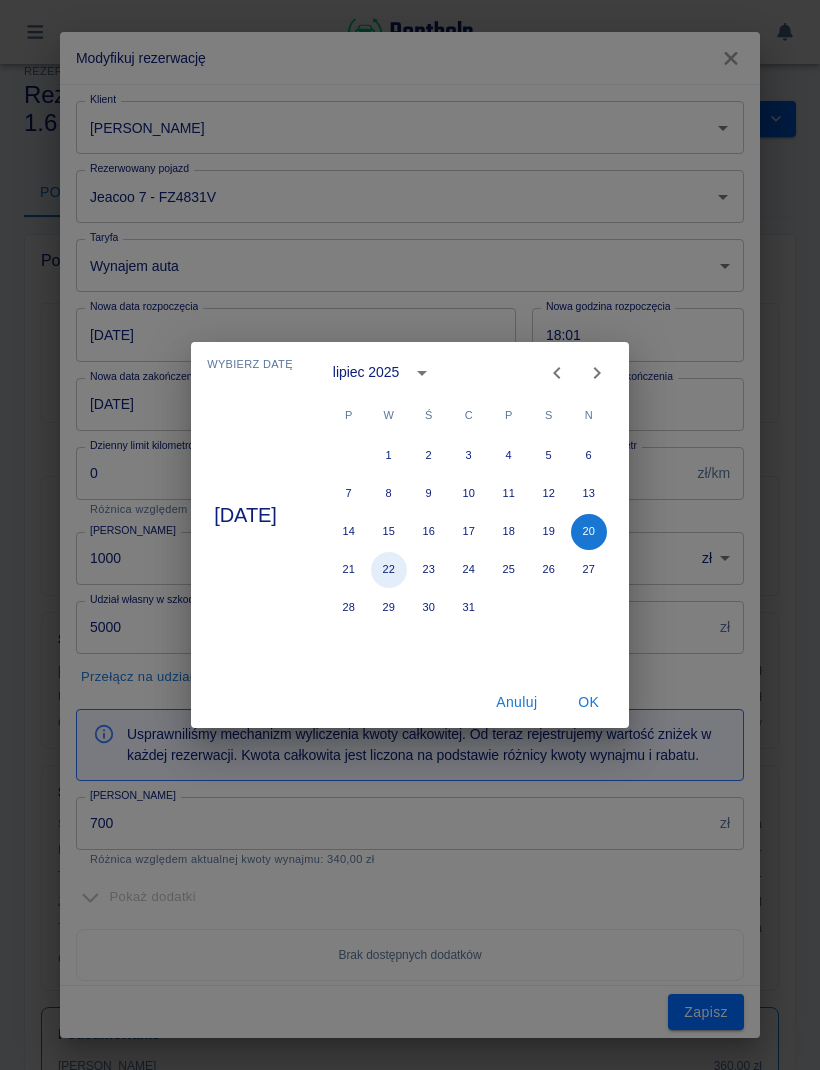 click on "22" at bounding box center (389, 570) 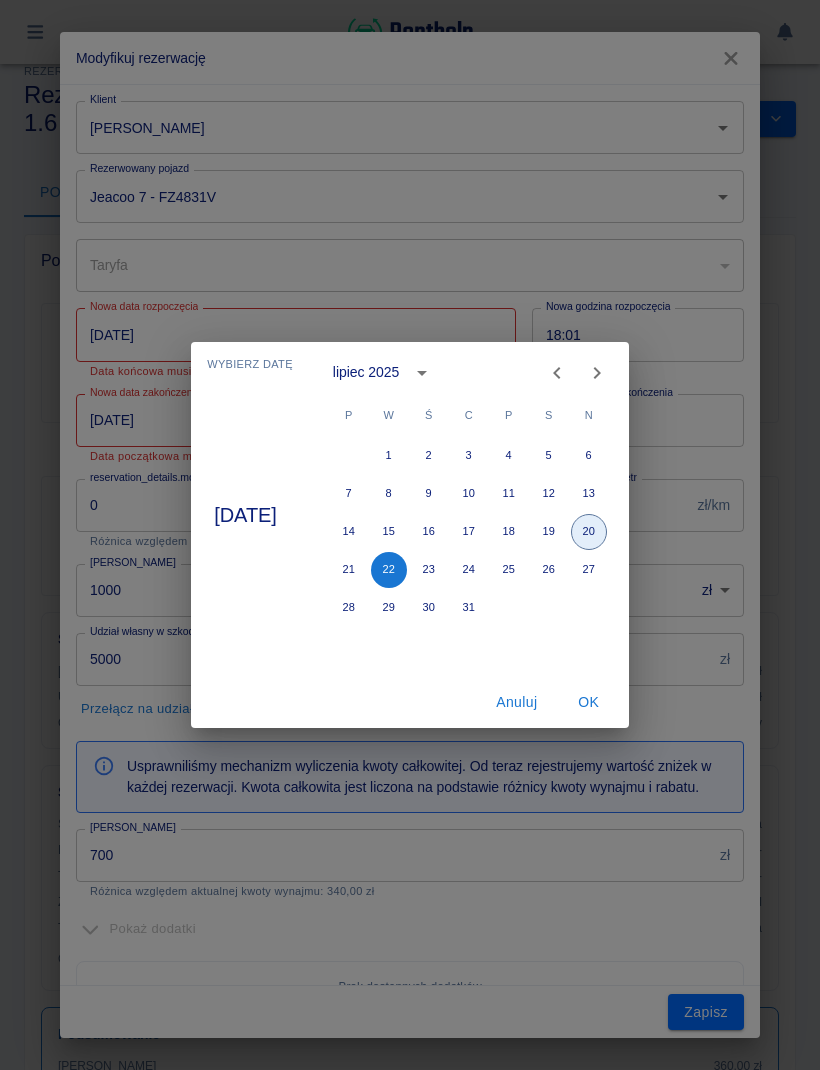 click on "20" at bounding box center (589, 532) 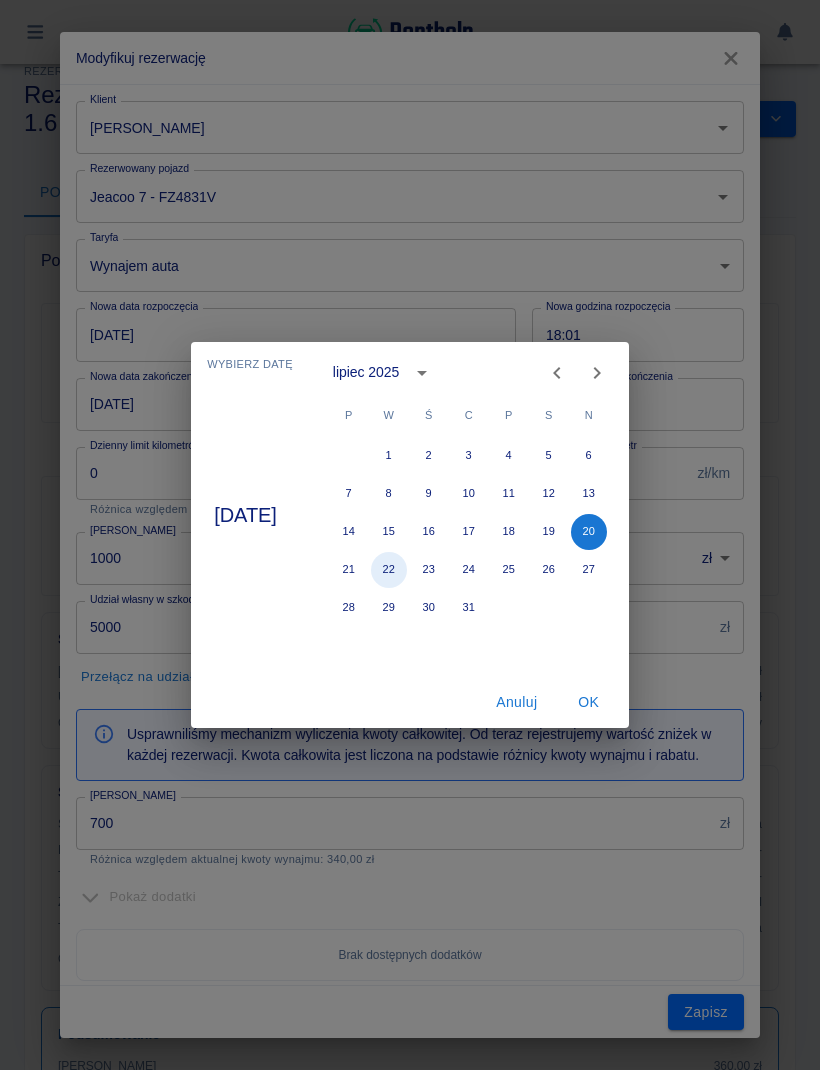 click on "22" at bounding box center (389, 570) 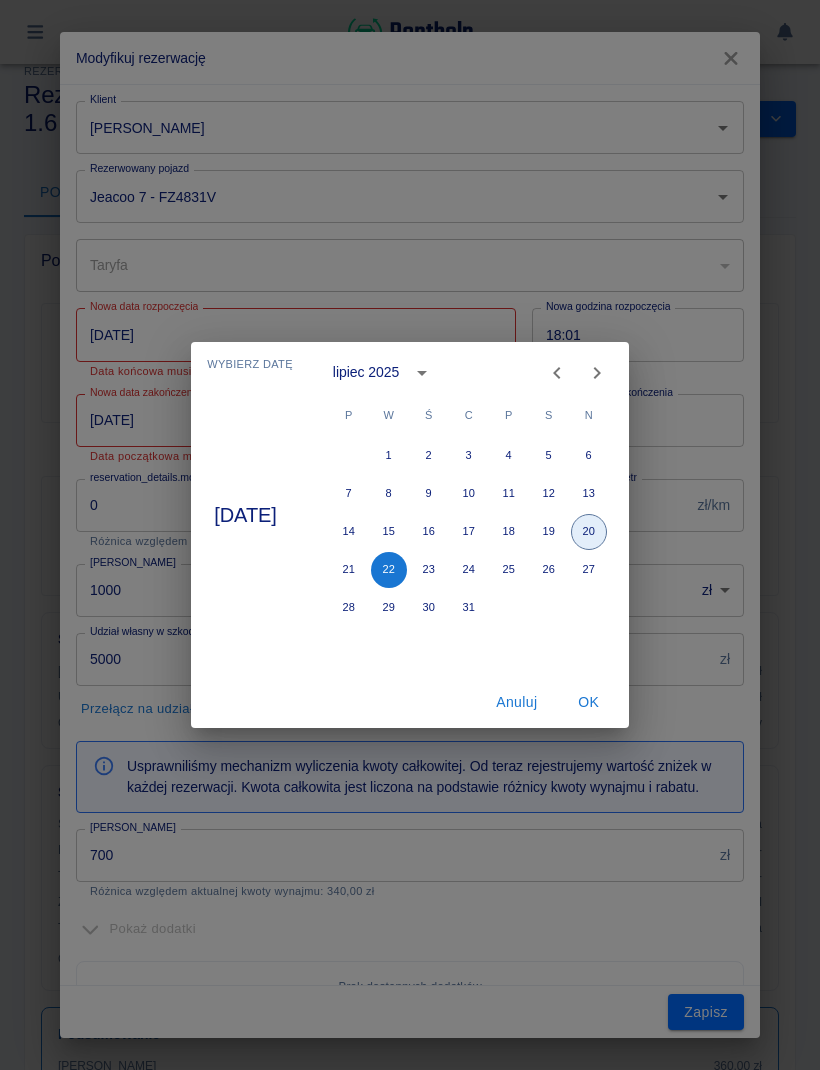 click on "20" at bounding box center [589, 532] 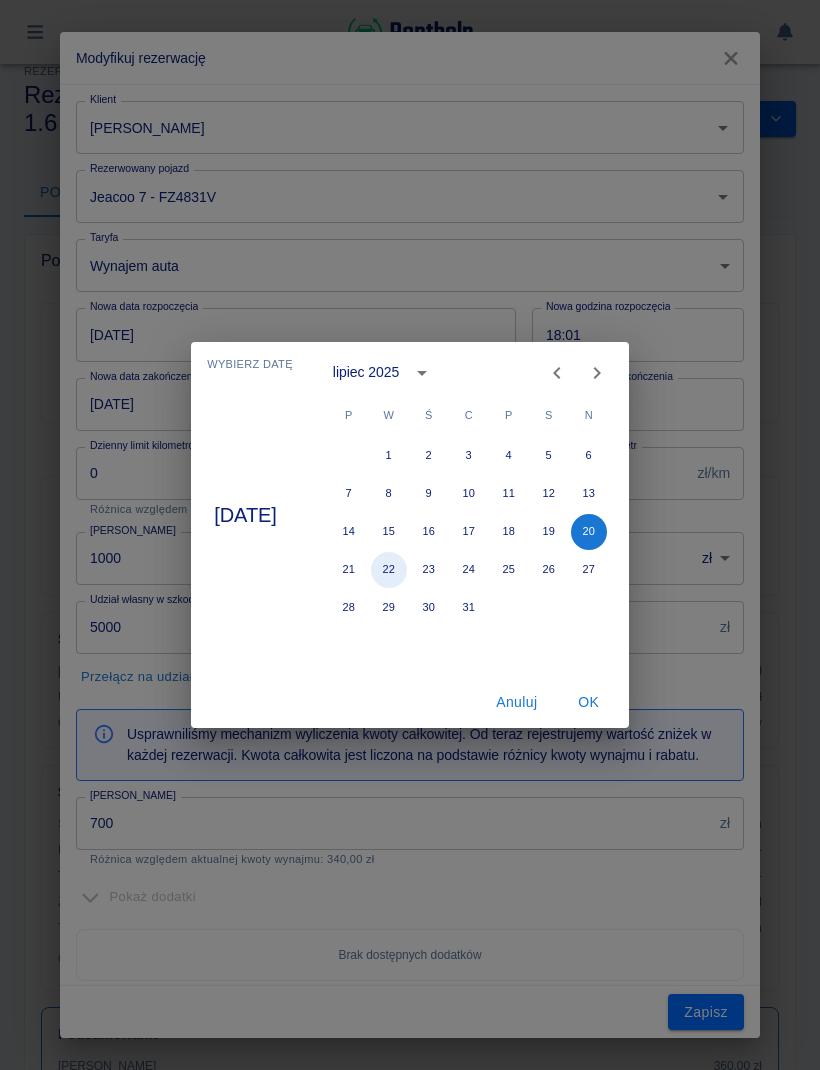 click on "22" at bounding box center (389, 570) 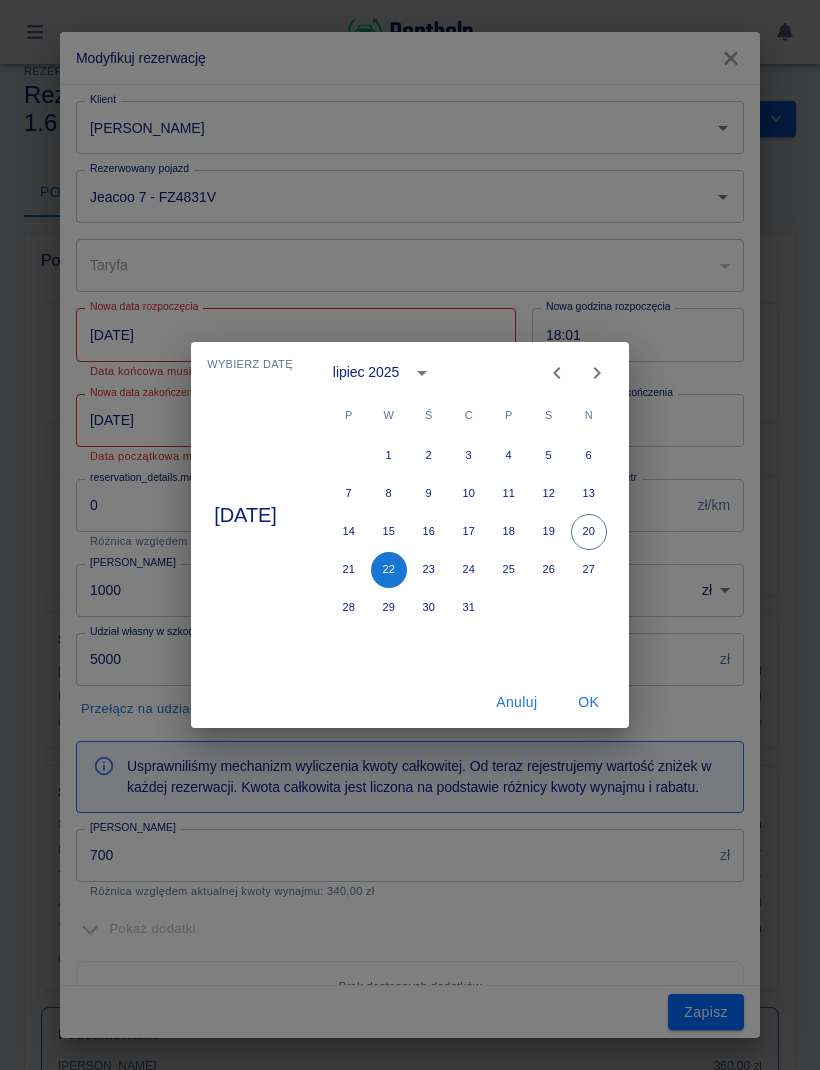 click on "OK" at bounding box center (589, 702) 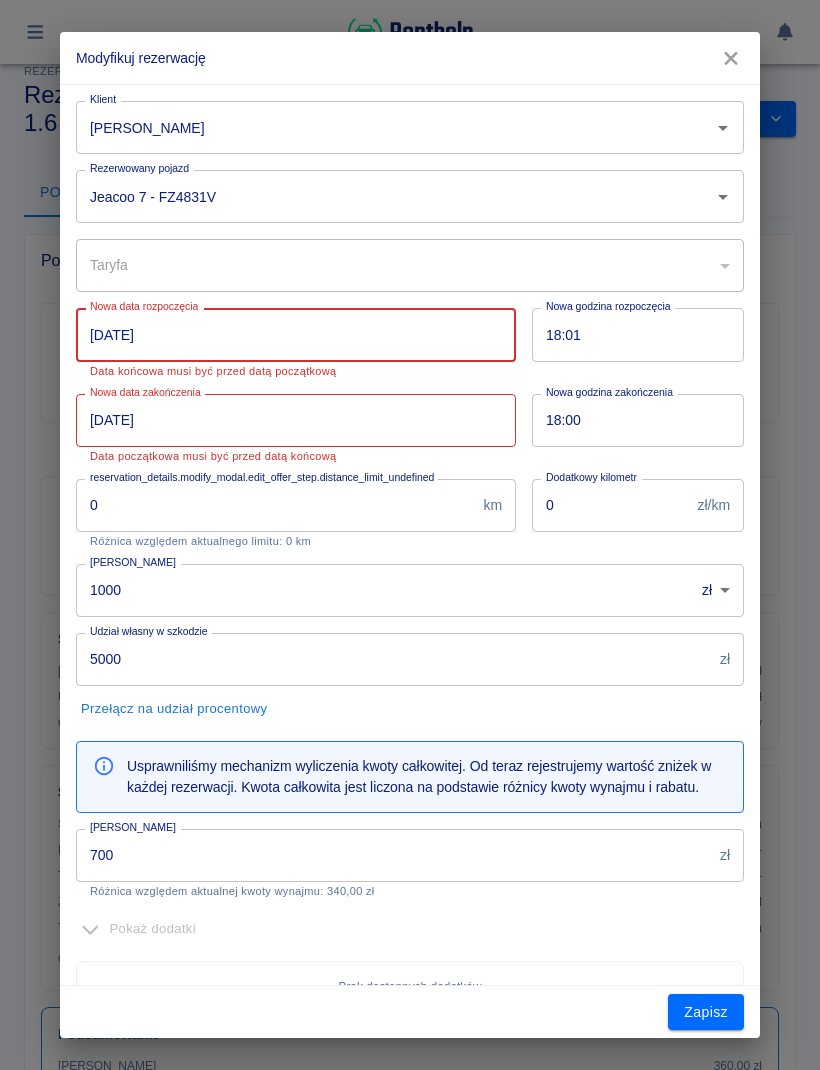 click on "[DATE]" at bounding box center (289, 334) 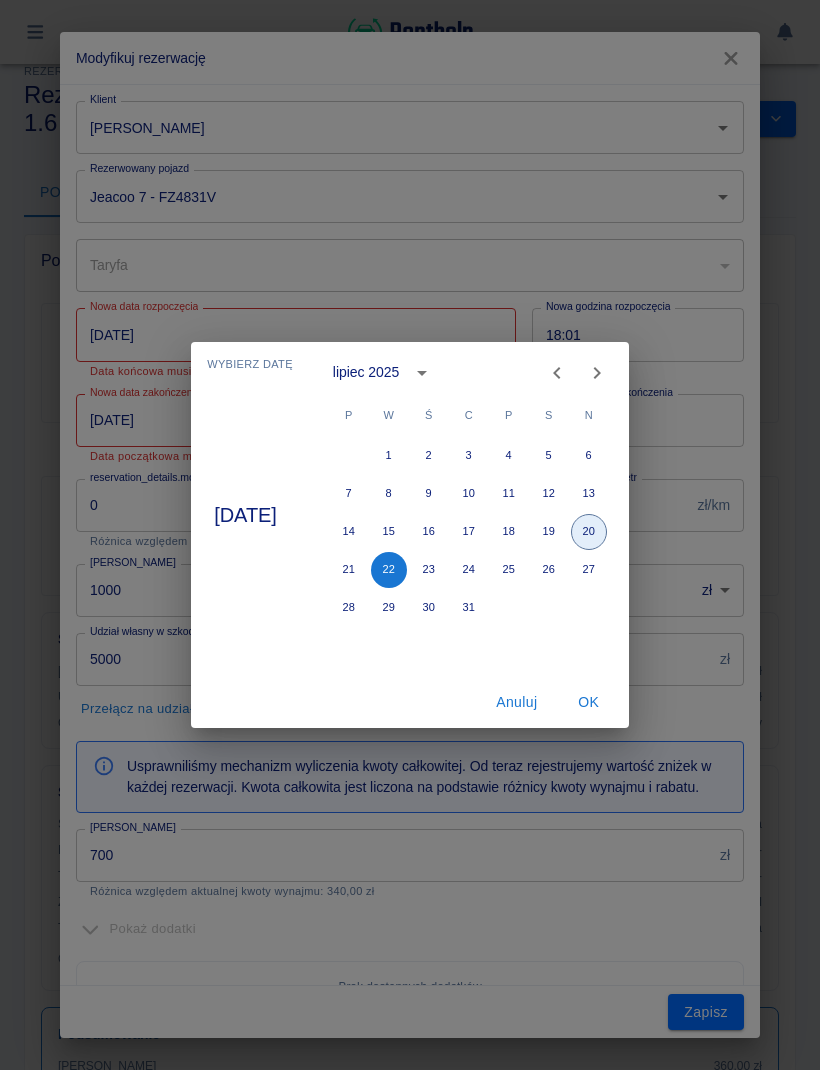 click on "20" at bounding box center (589, 532) 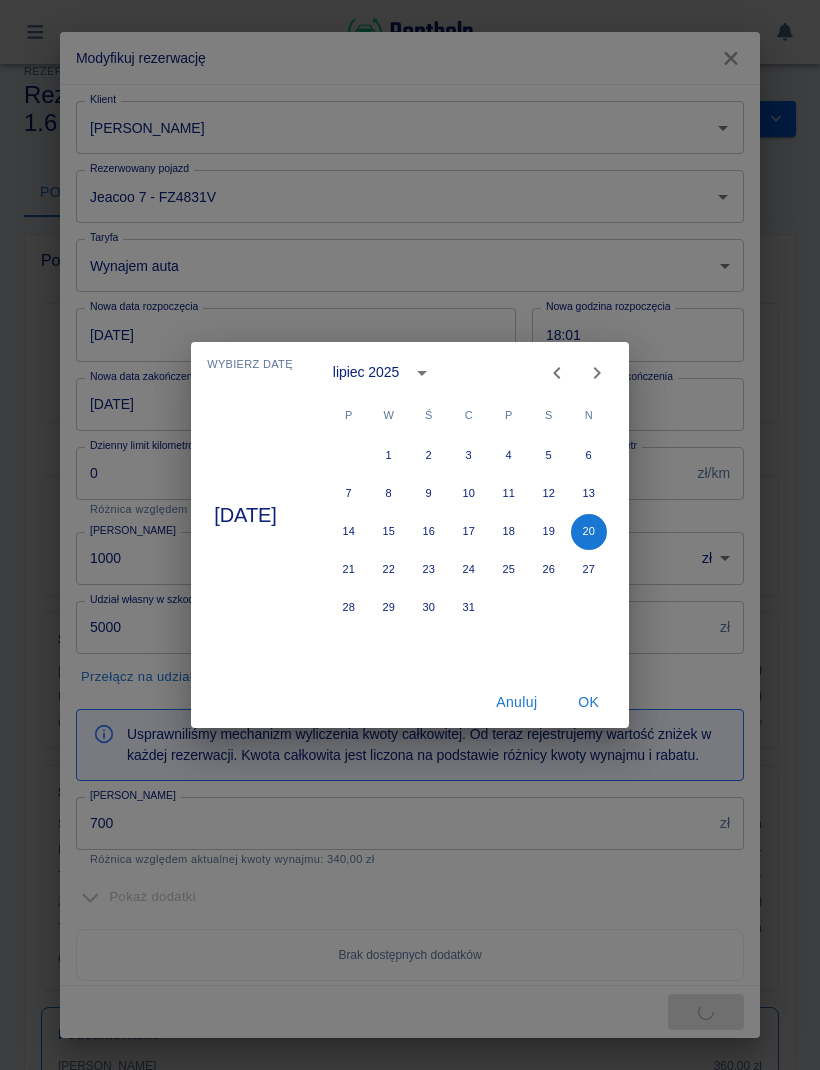 click on "OK" at bounding box center [589, 702] 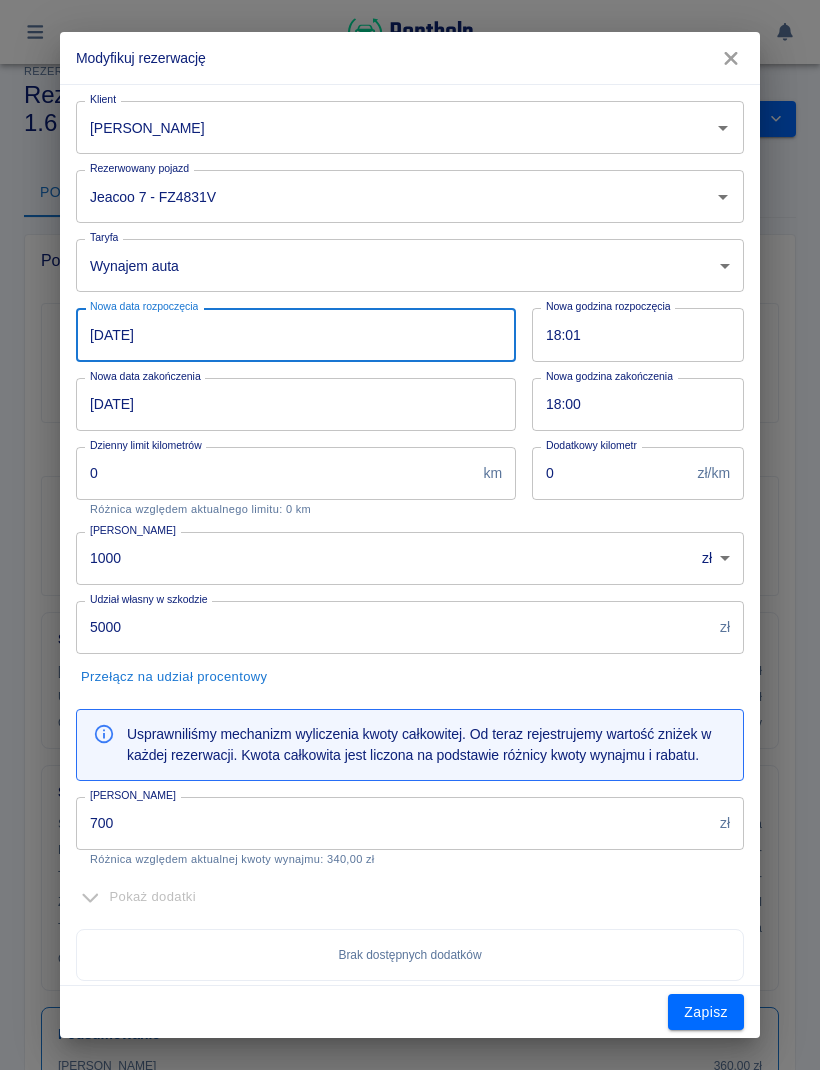 click on "[DATE]" at bounding box center [289, 404] 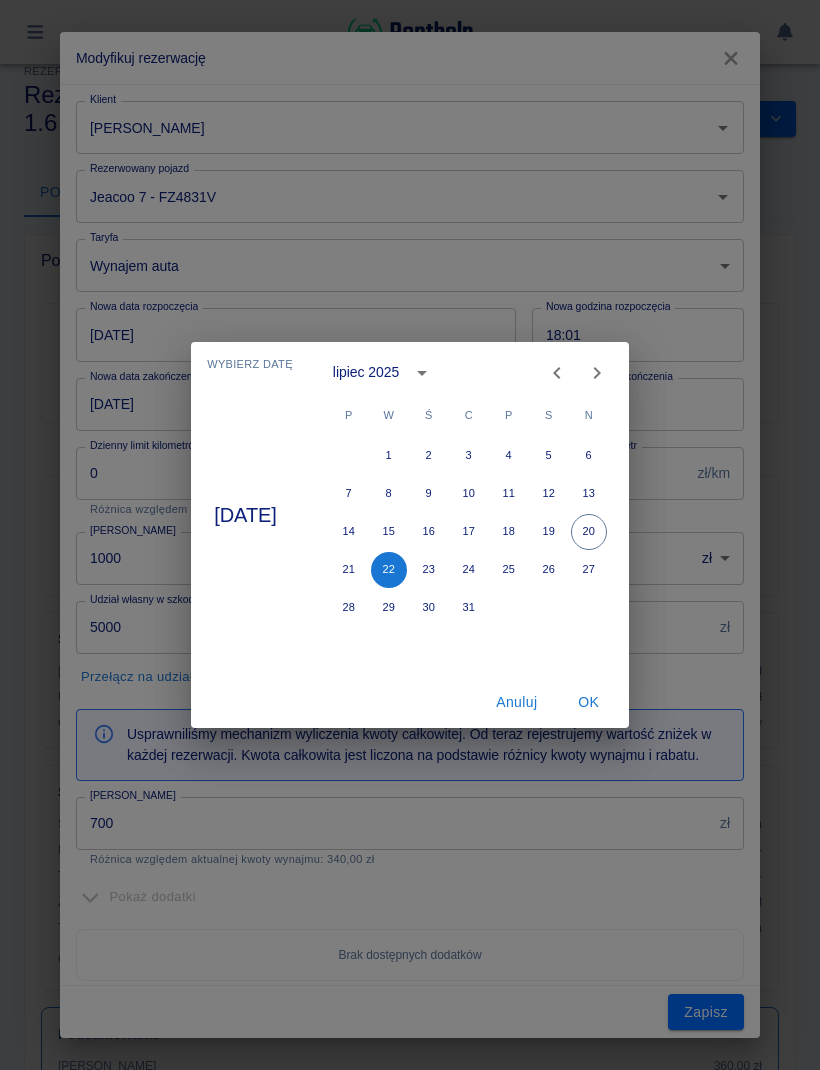 click on "22" at bounding box center [389, 570] 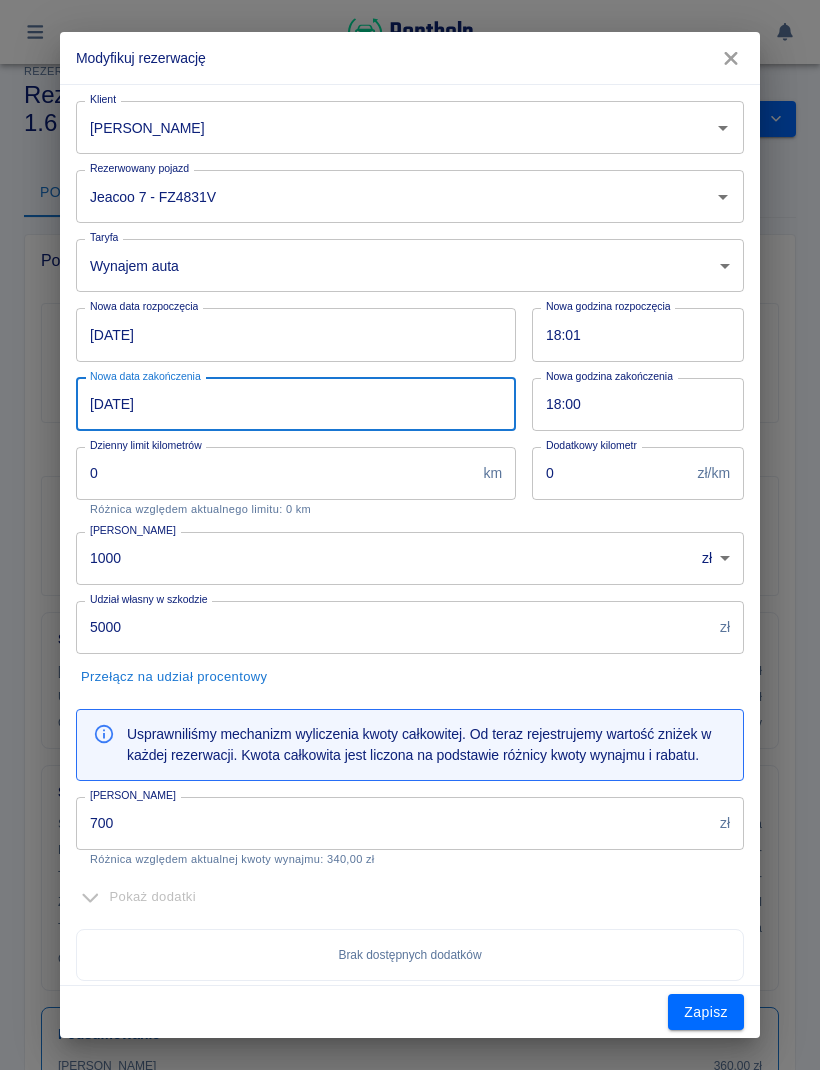 click on "18:01" at bounding box center (631, 334) 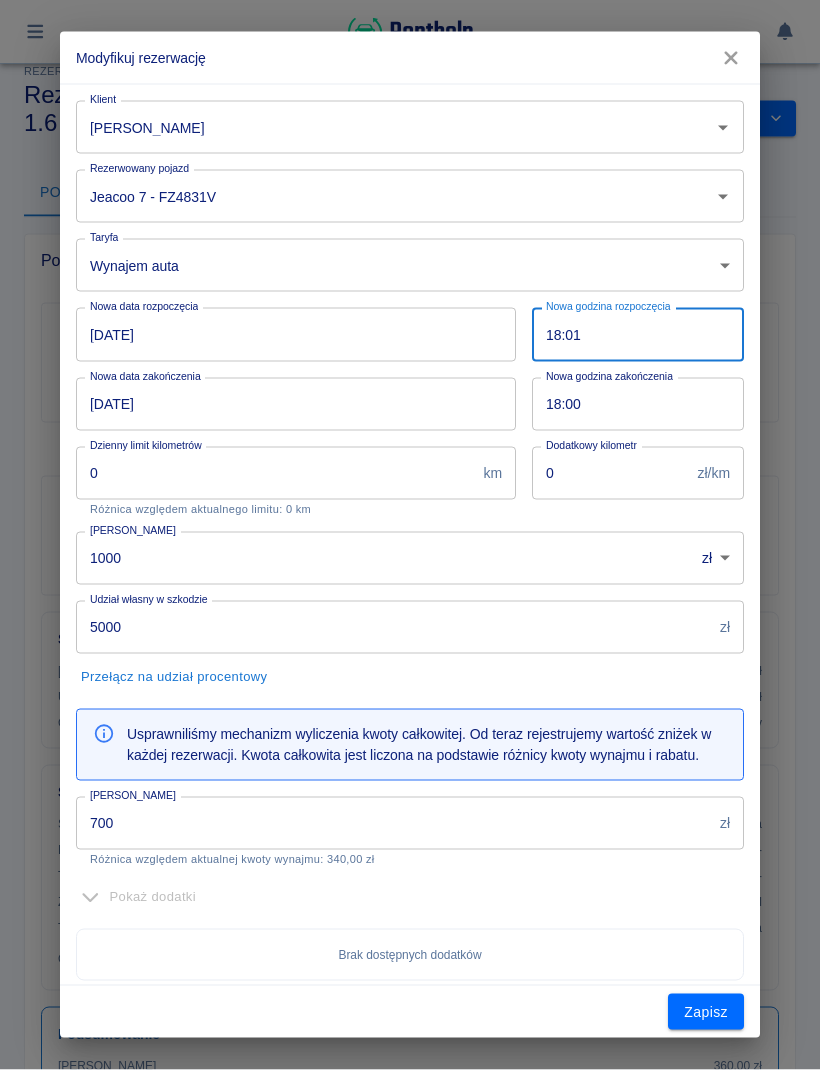 click on "18:01" at bounding box center [631, 334] 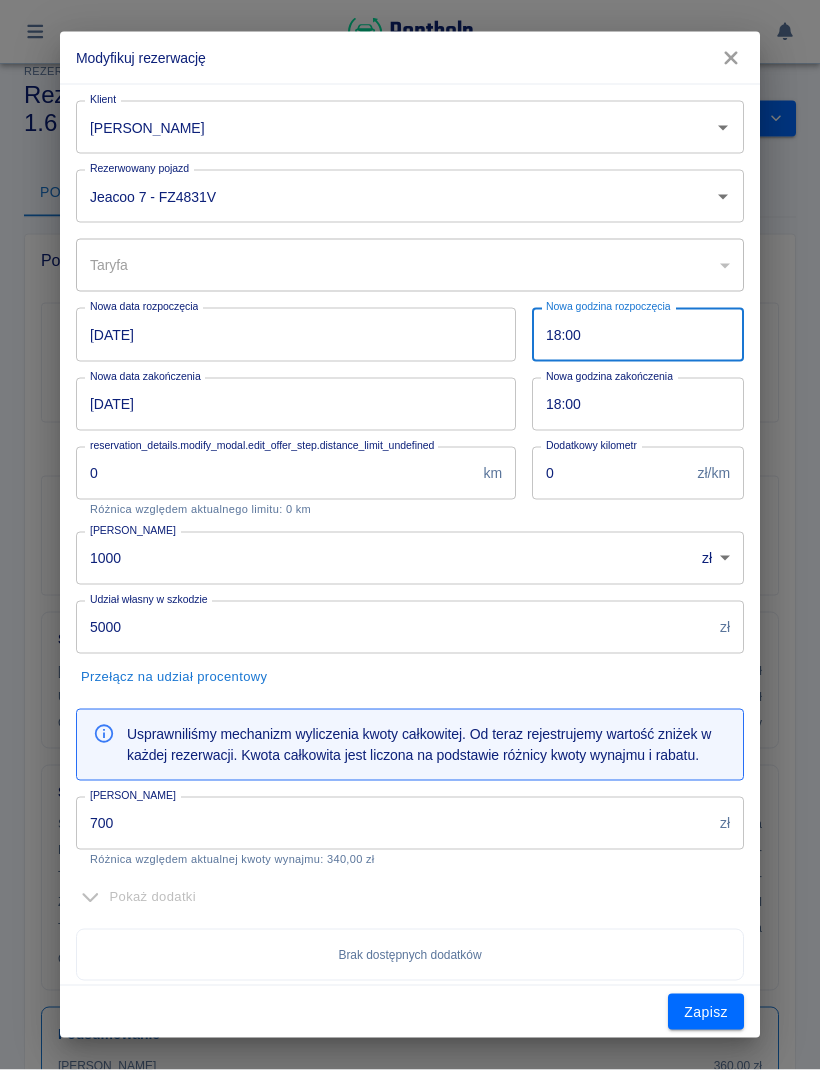 type on "18:00" 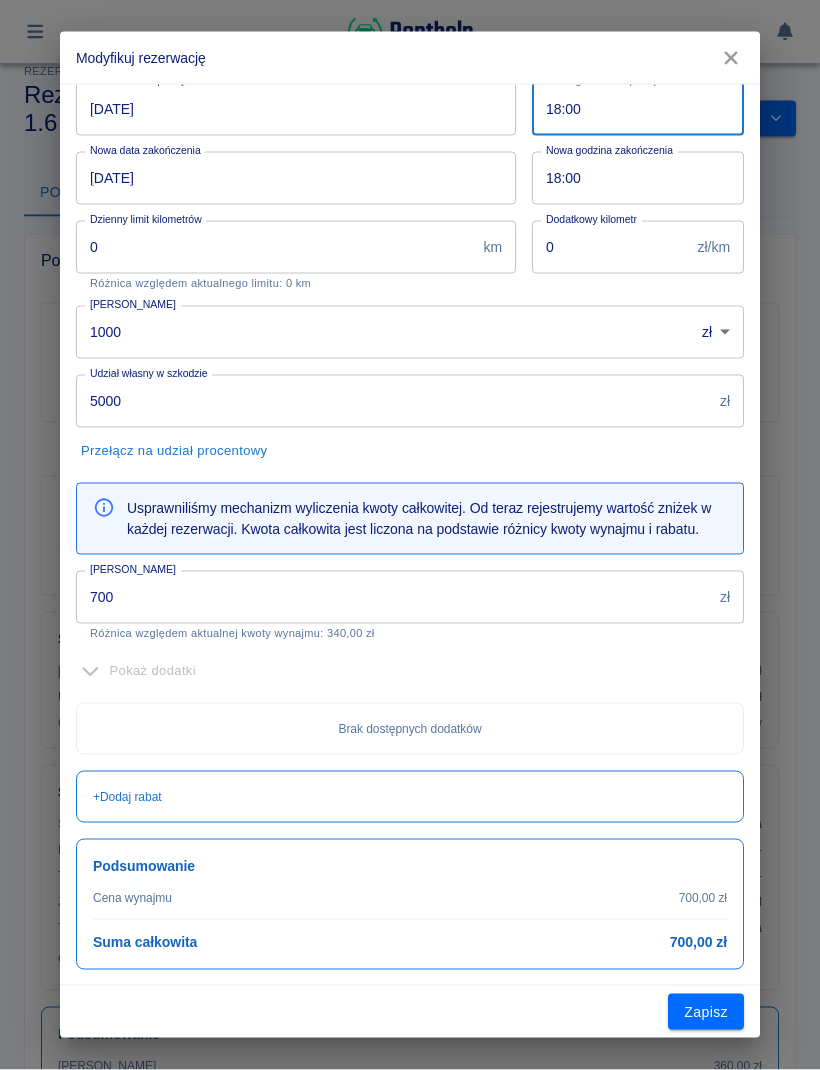 scroll, scrollTop: 225, scrollLeft: 0, axis: vertical 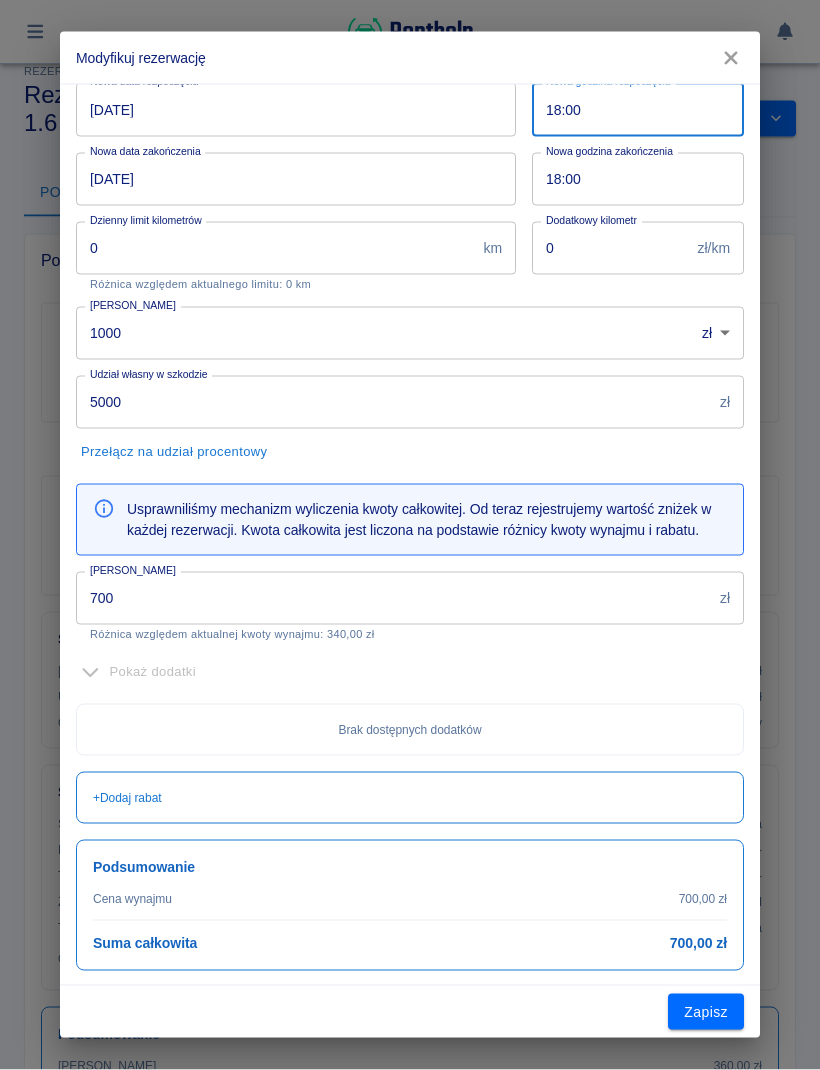 click on "700" at bounding box center (394, 598) 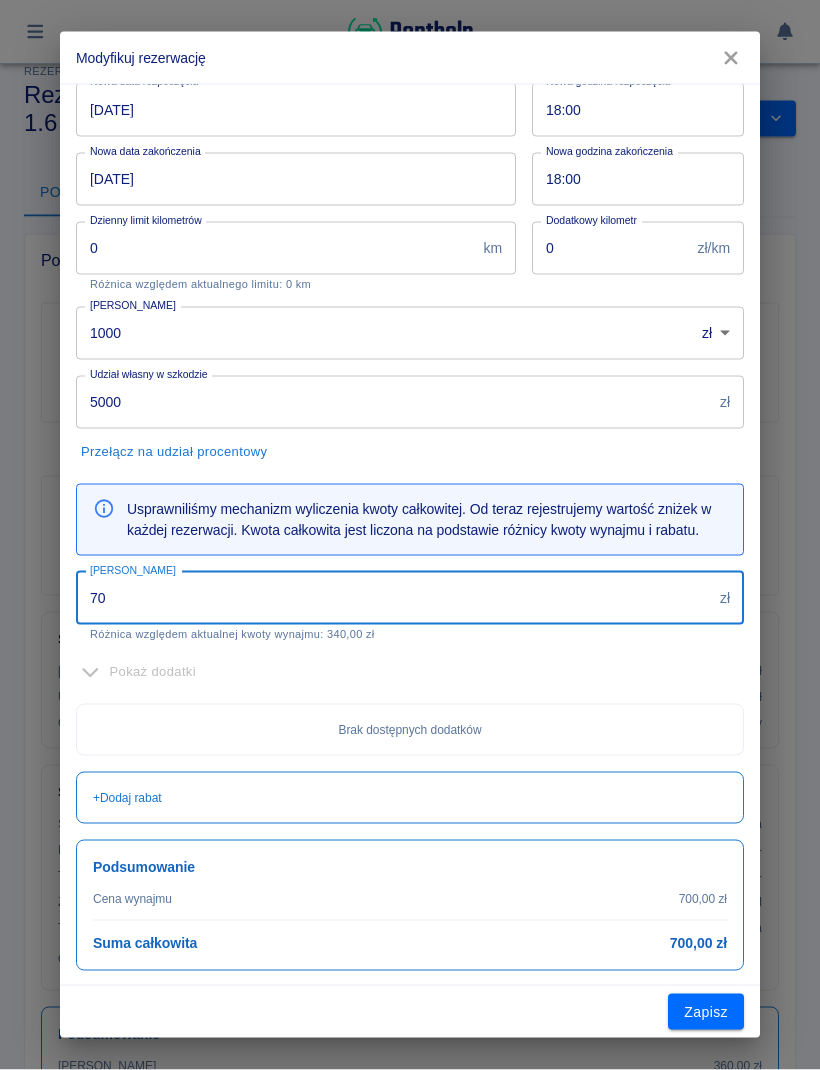 type on "7" 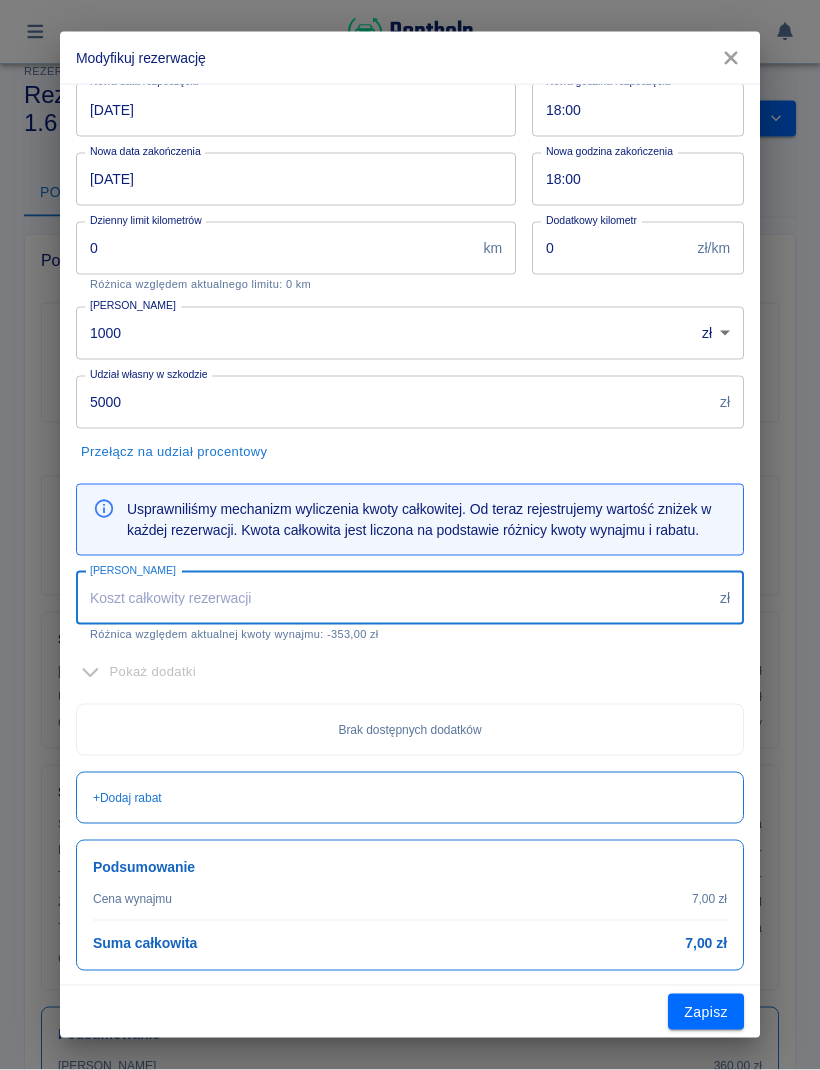 scroll, scrollTop: 78, scrollLeft: 0, axis: vertical 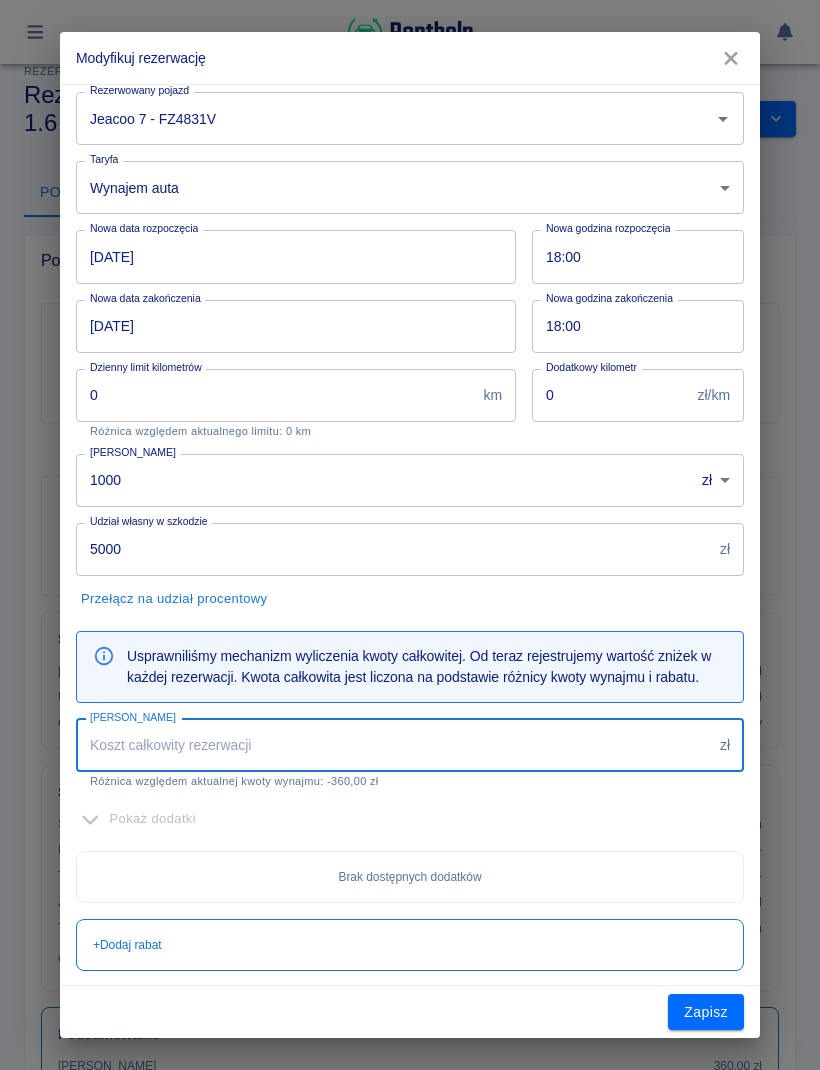 type 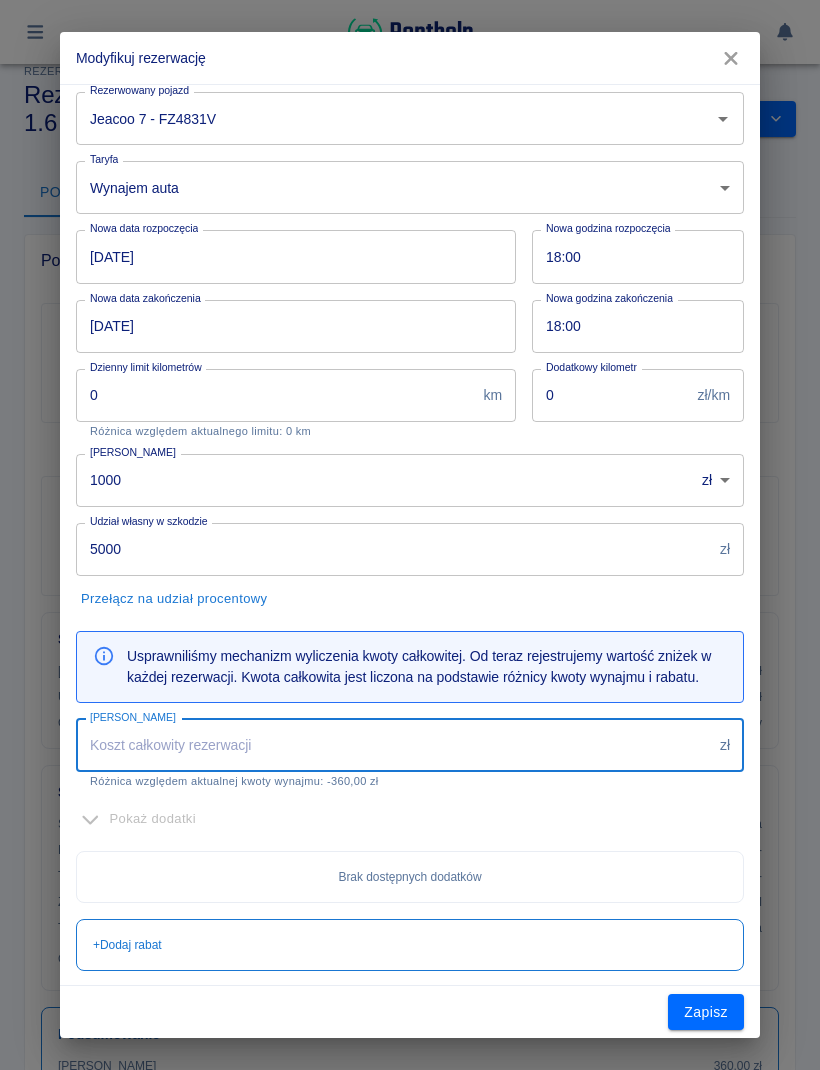 click 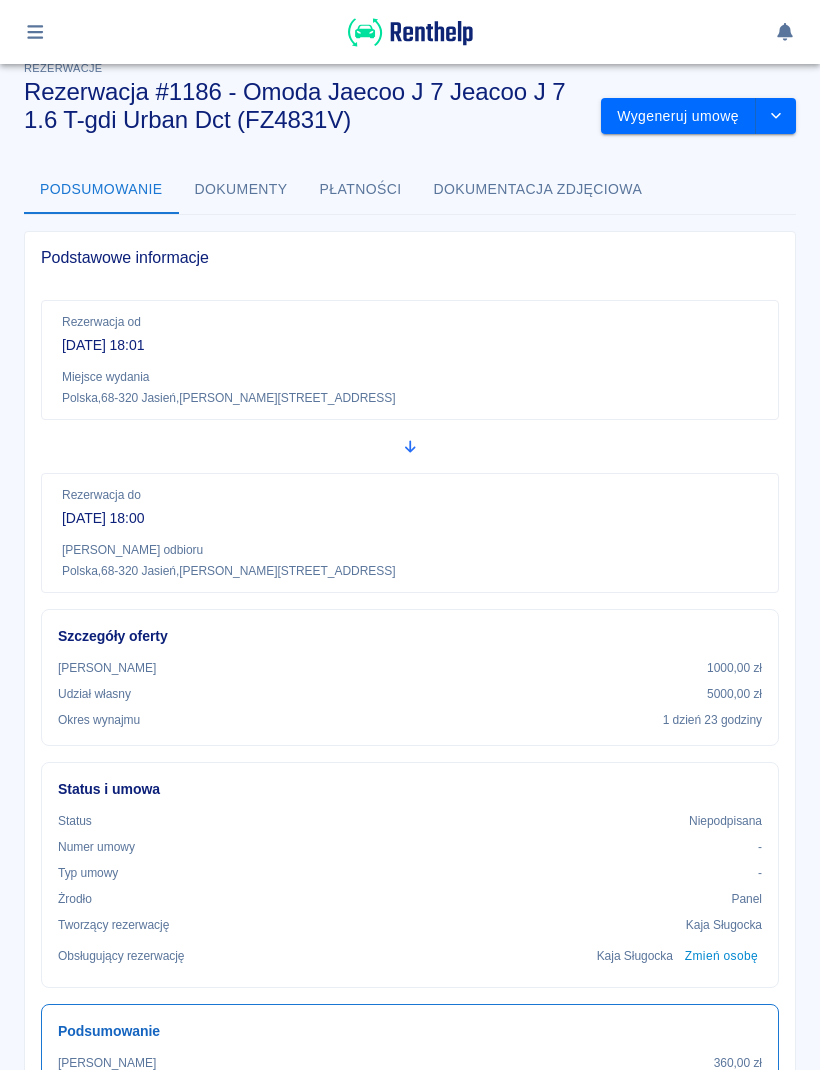 scroll, scrollTop: 25, scrollLeft: 0, axis: vertical 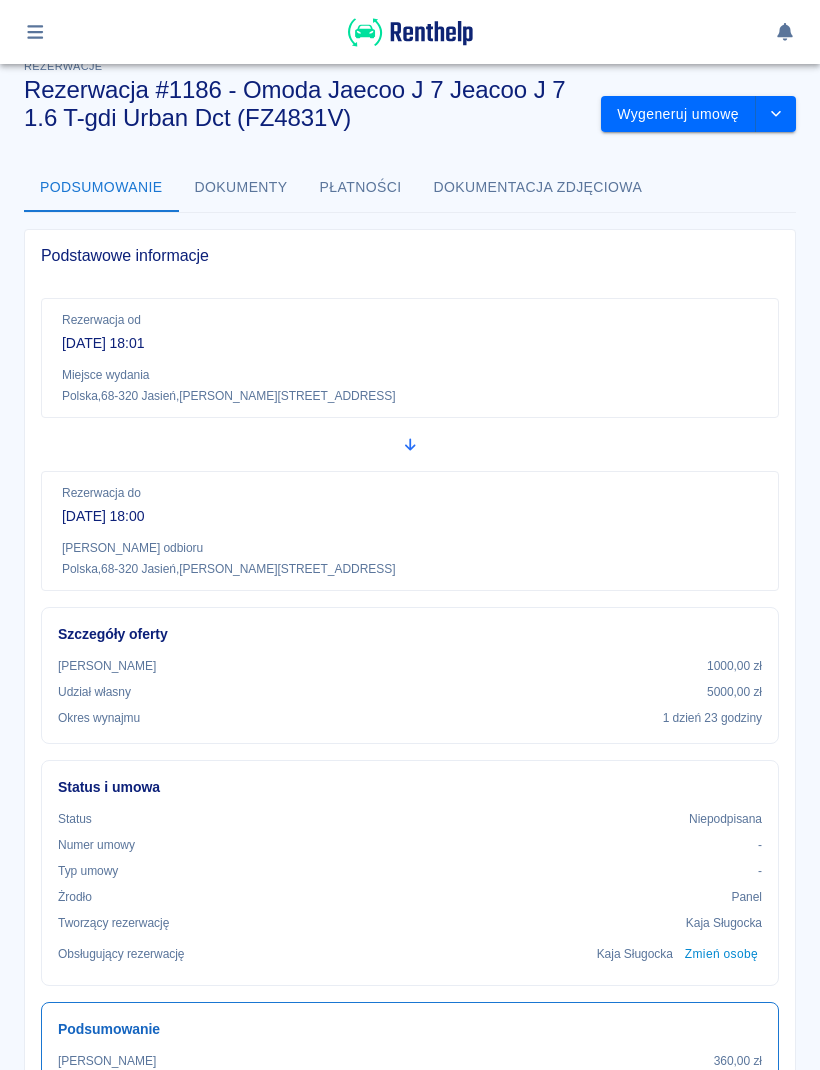 click at bounding box center [776, 114] 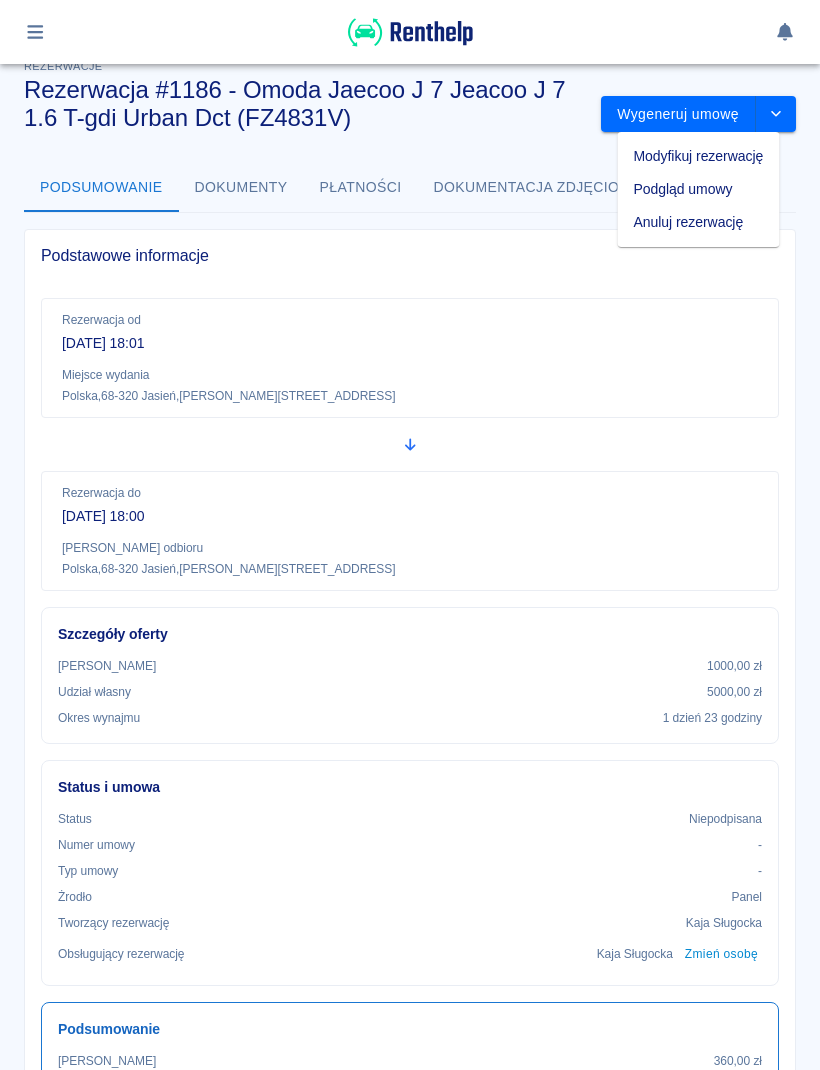 click on "[DATE] 18:01" at bounding box center [410, 343] 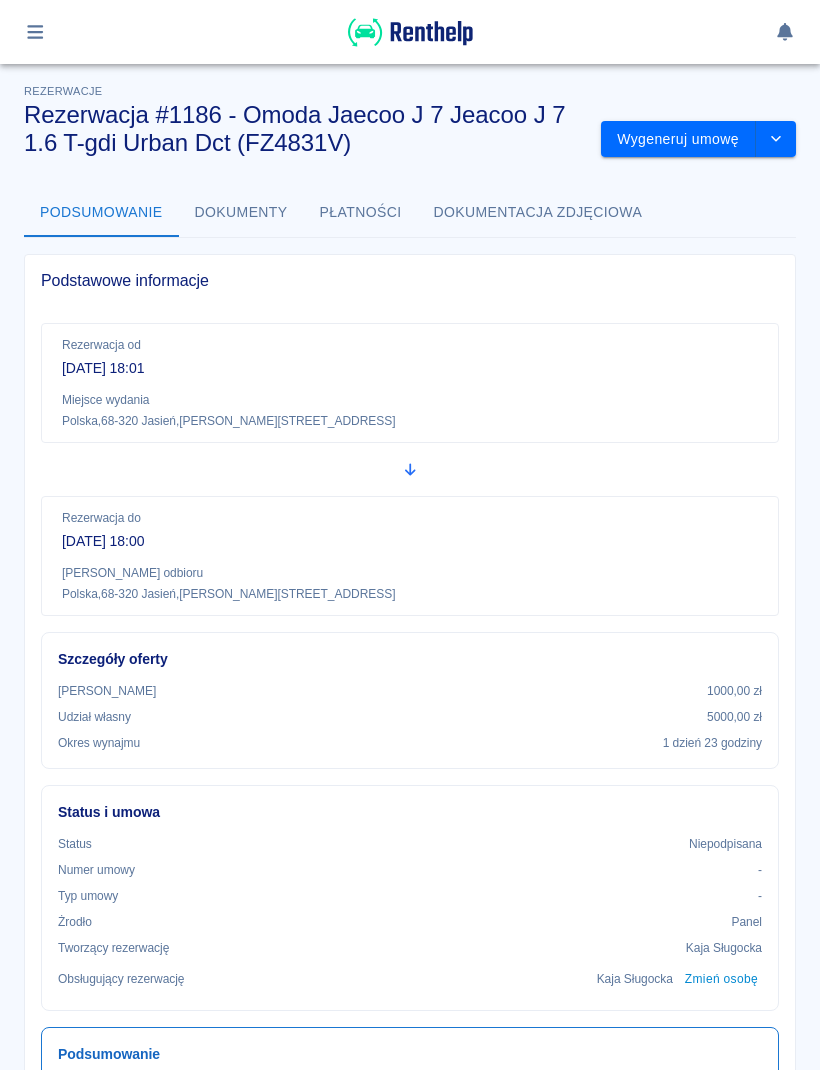 scroll, scrollTop: 0, scrollLeft: 0, axis: both 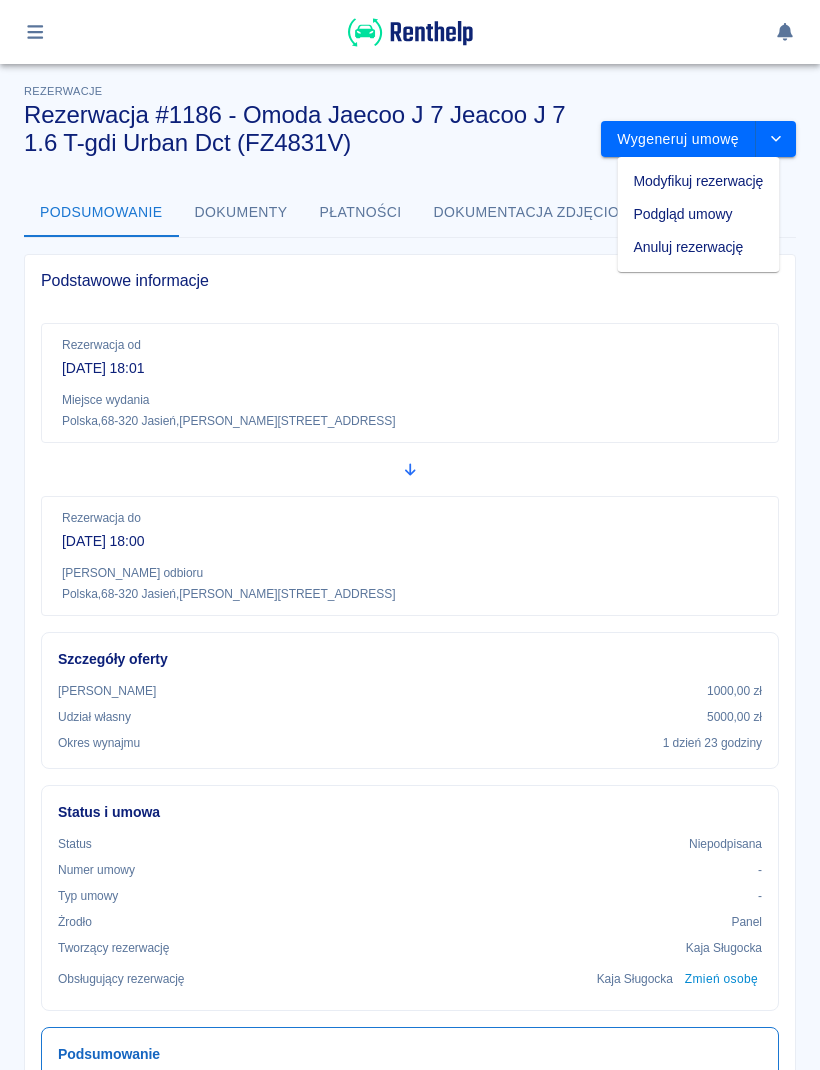 click on "Modyfikuj rezerwację" at bounding box center [699, 181] 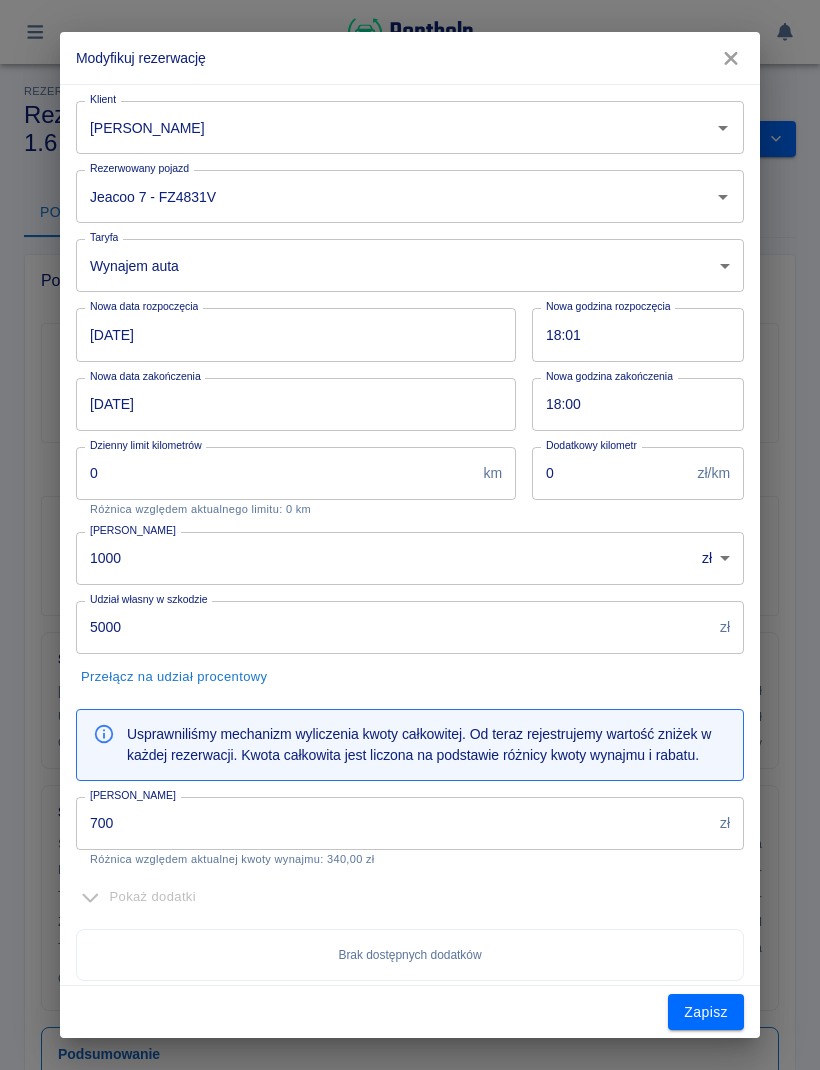 click on "700" at bounding box center [394, 823] 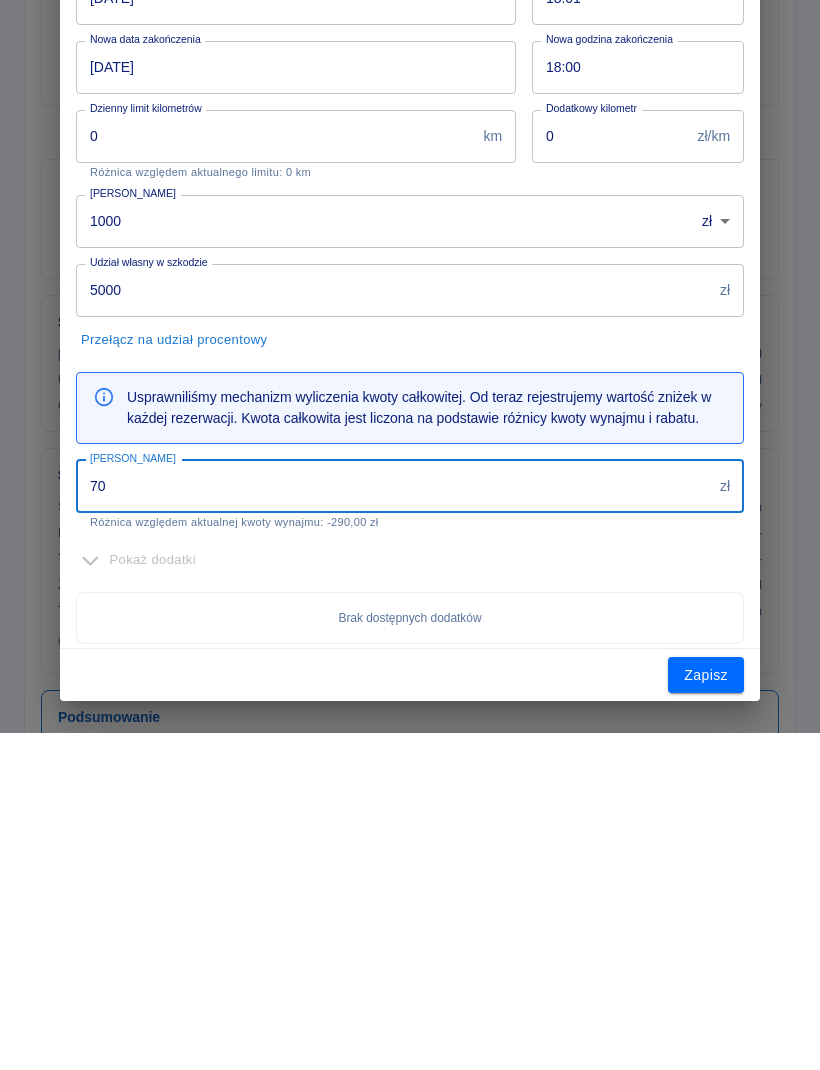 type on "7" 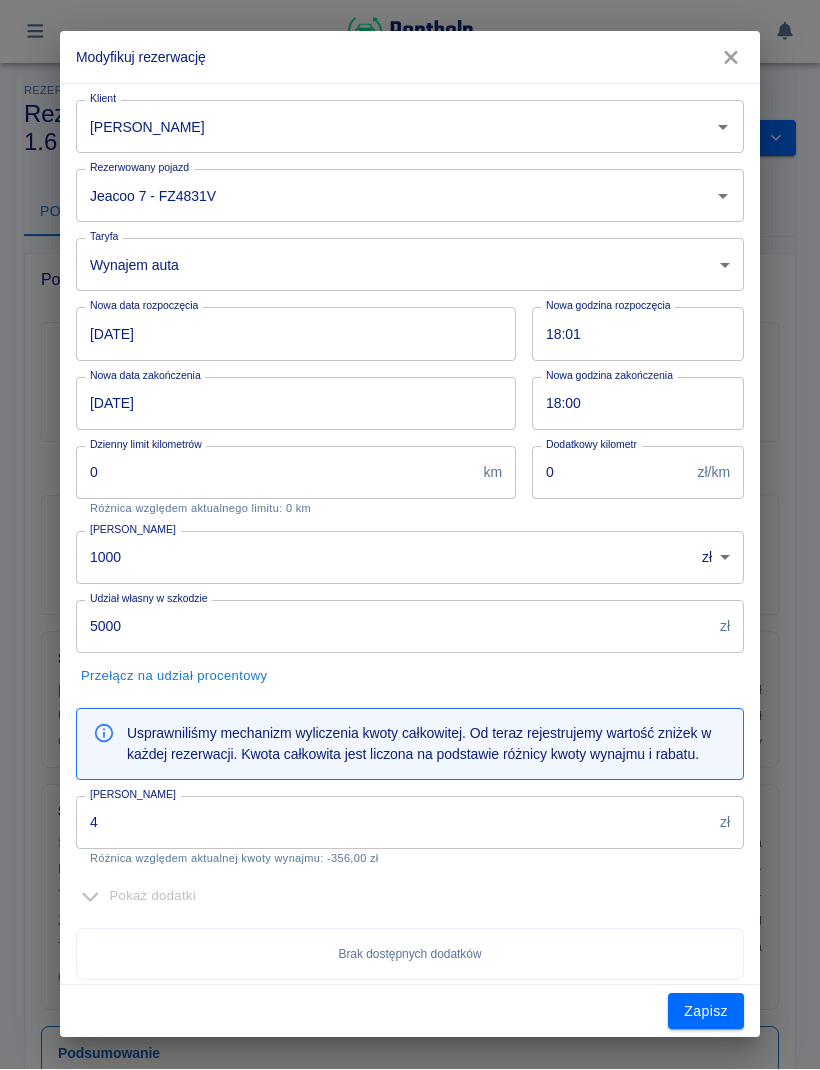 click on "4" at bounding box center [394, 823] 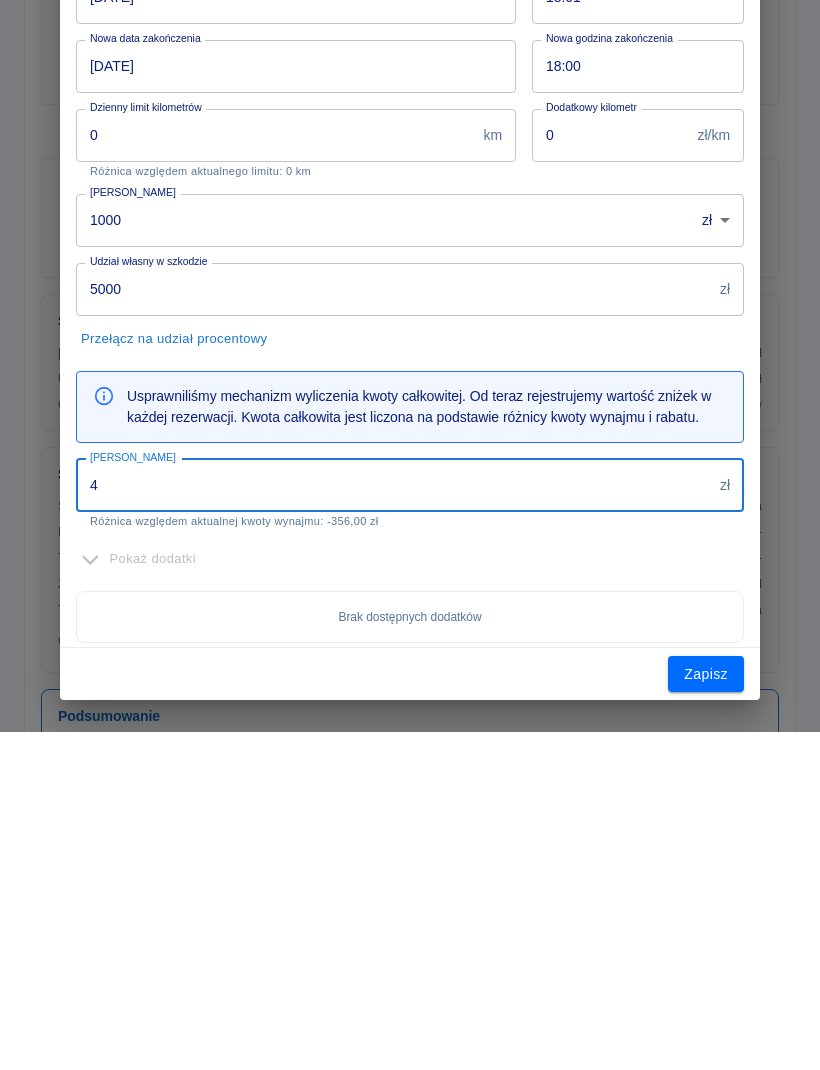 click on "4" at bounding box center [394, 823] 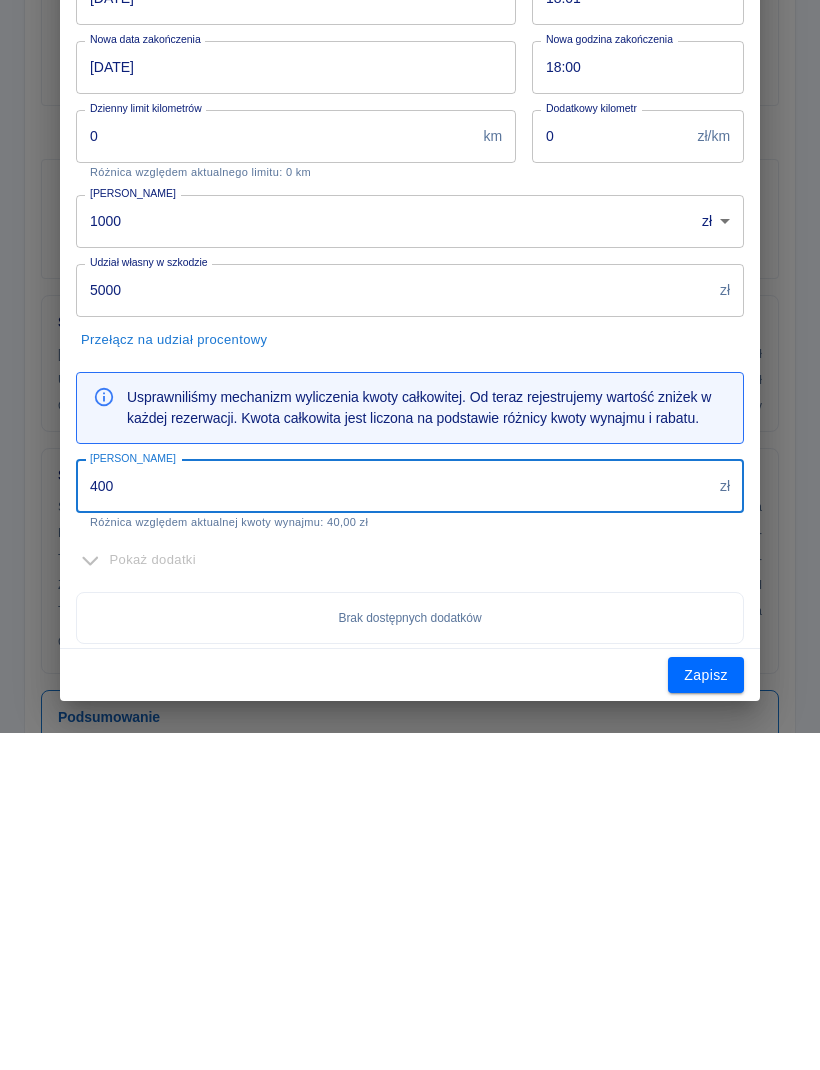 type on "400" 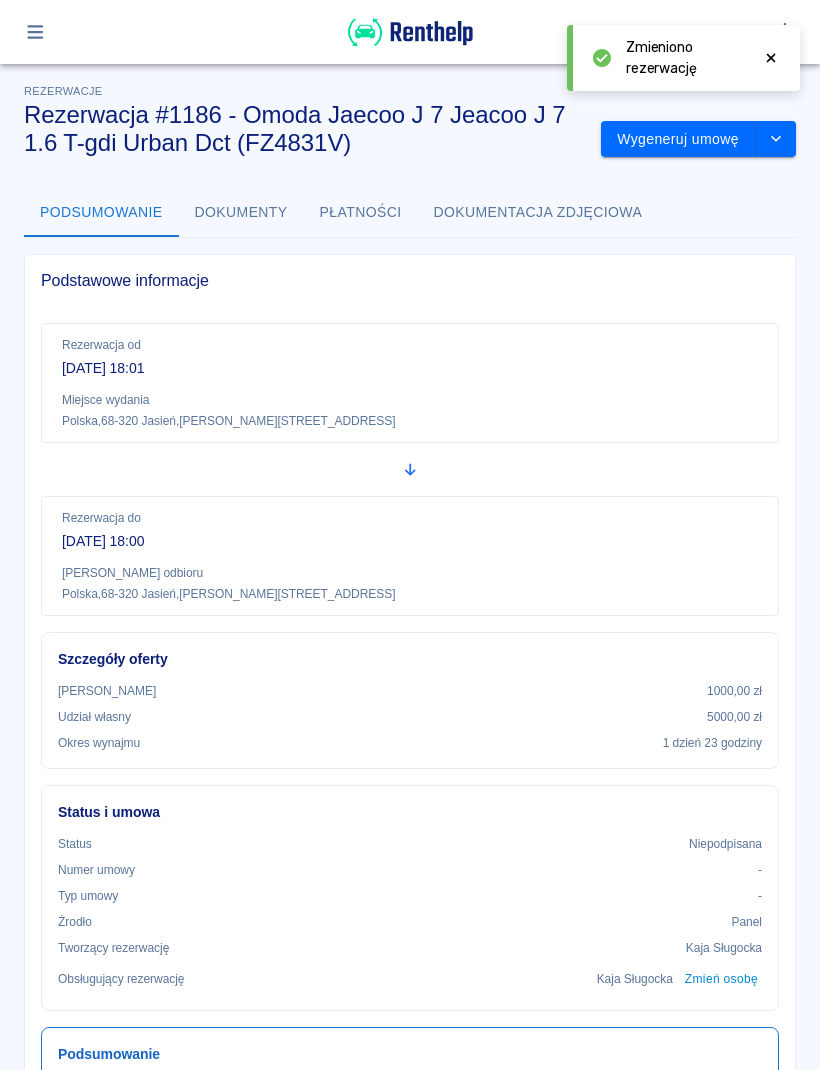 scroll, scrollTop: 0, scrollLeft: 0, axis: both 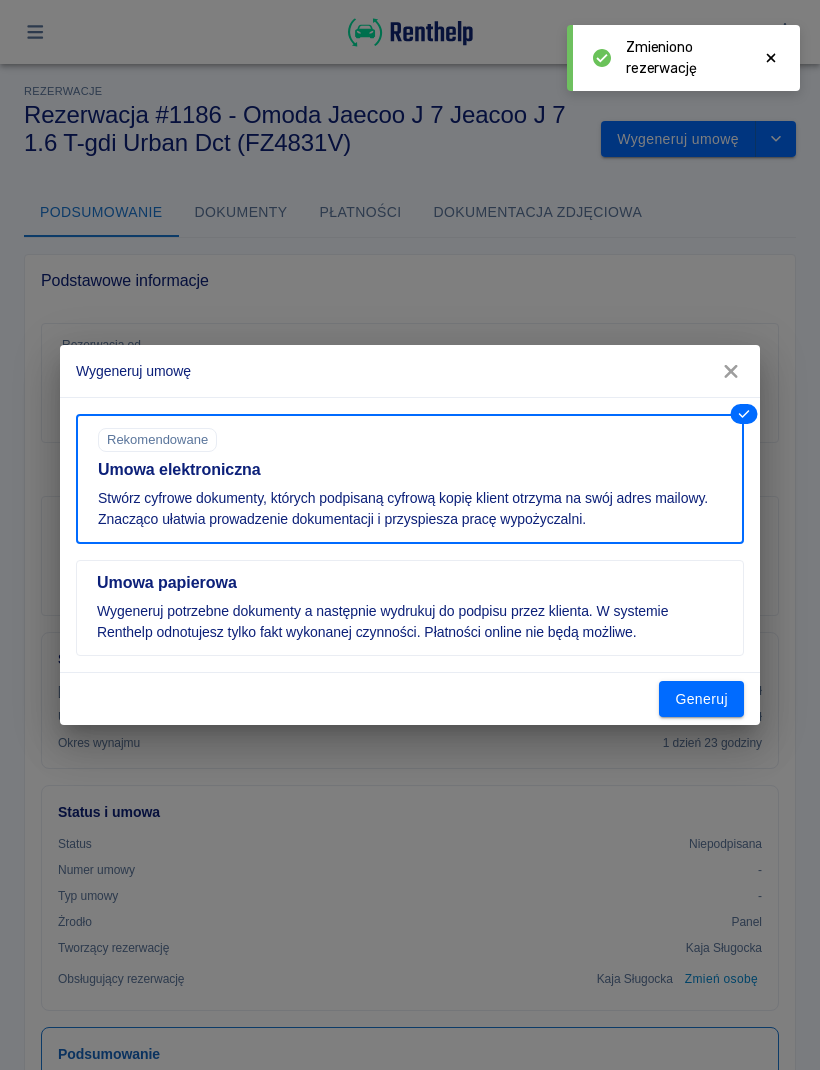 click on "Generuj" at bounding box center [701, 699] 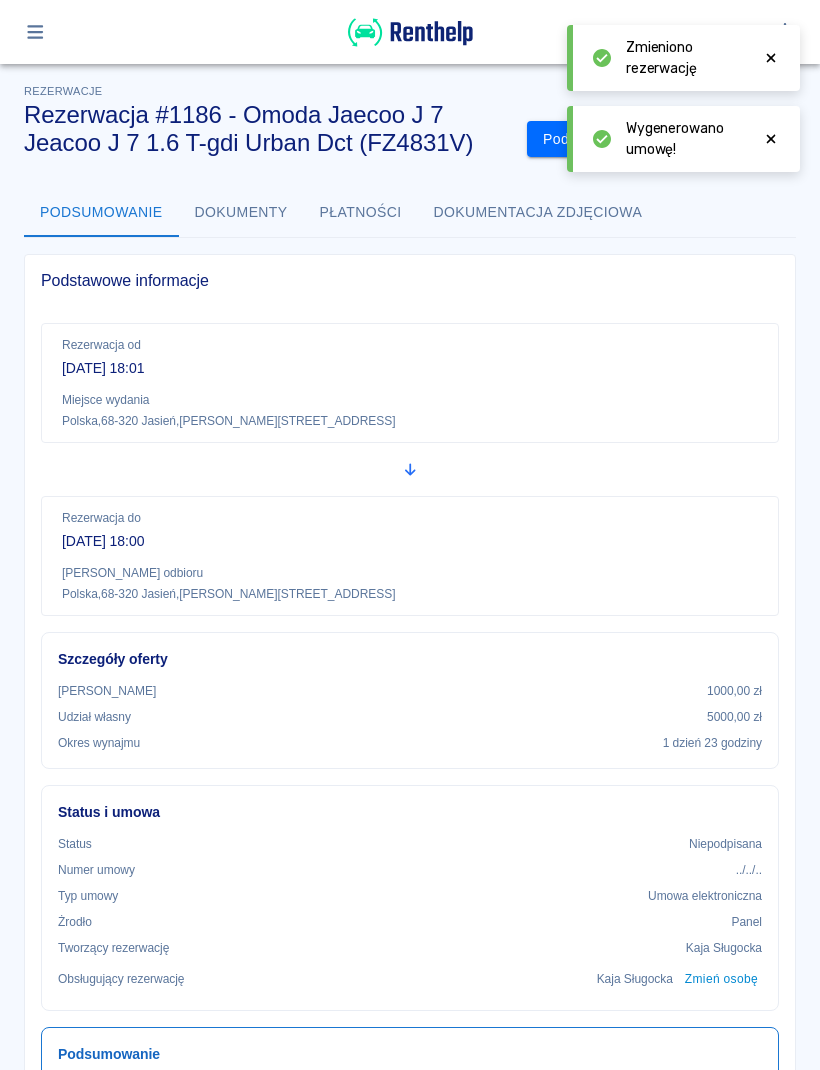click at bounding box center [771, 139] 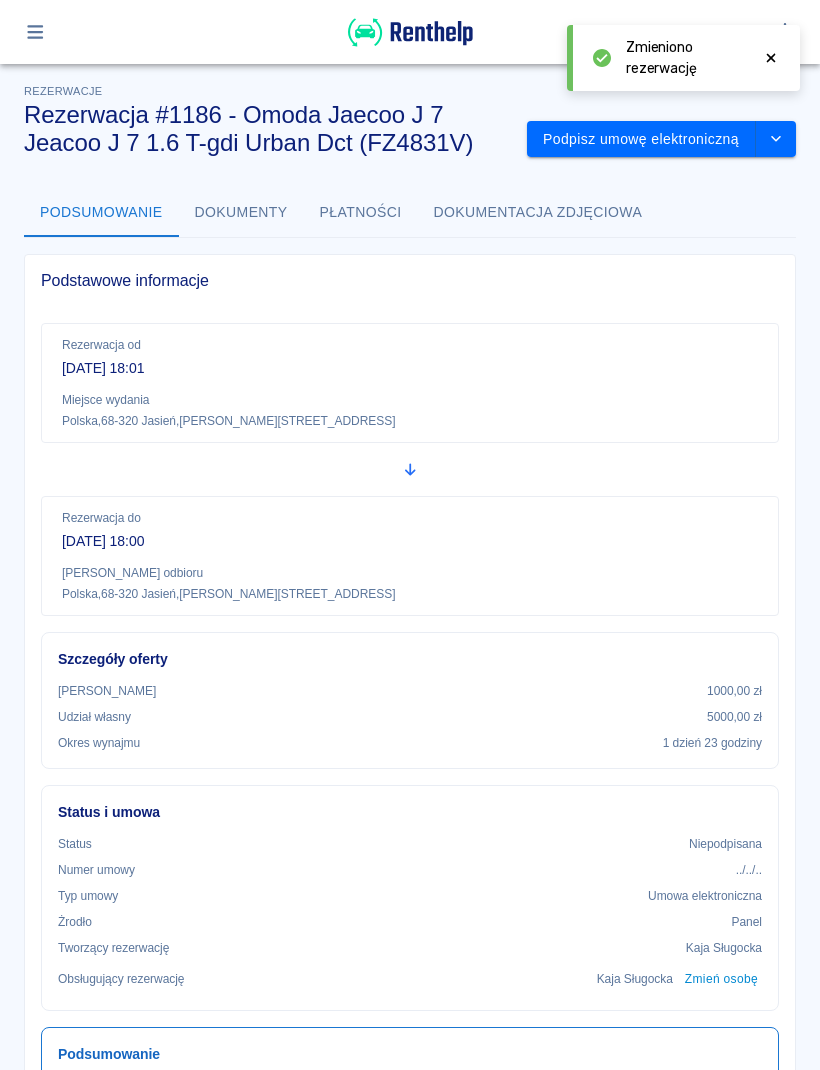 click on "Podpisz umowę elektroniczną" at bounding box center [641, 139] 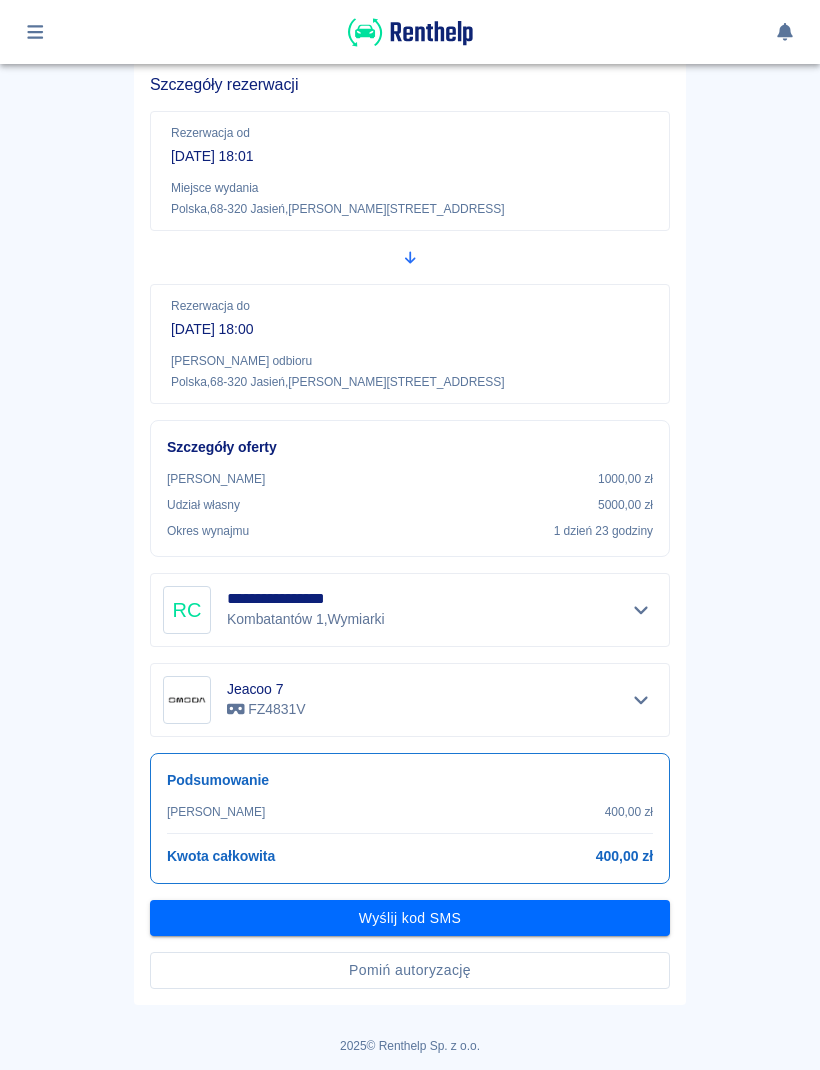 scroll, scrollTop: 152, scrollLeft: 0, axis: vertical 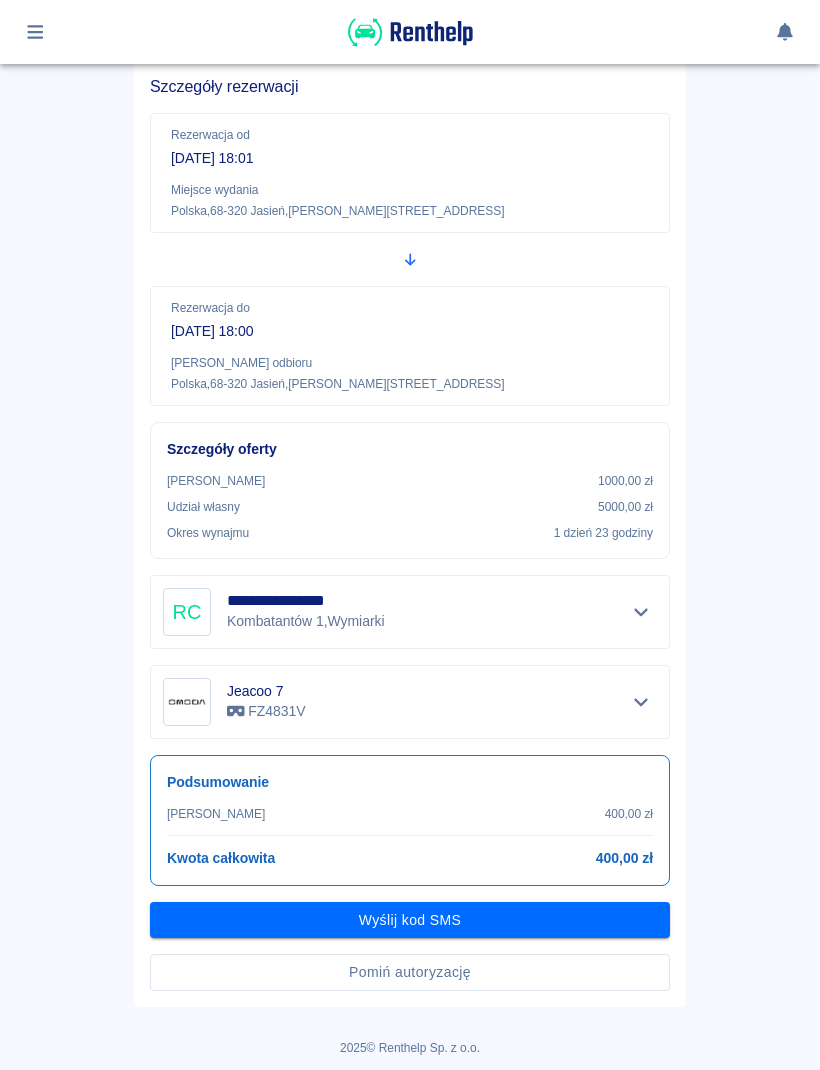 click on "Pomiń autoryzację" at bounding box center [410, 972] 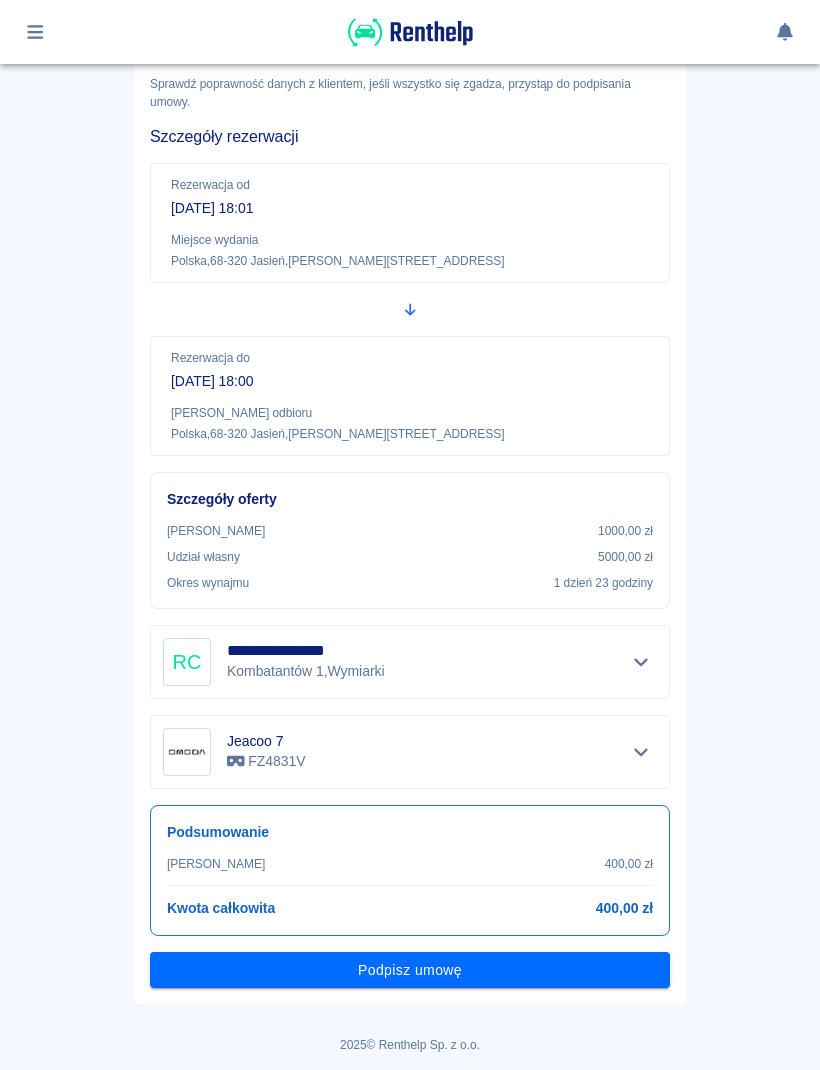 click on "Podpisz umowę" at bounding box center [410, 970] 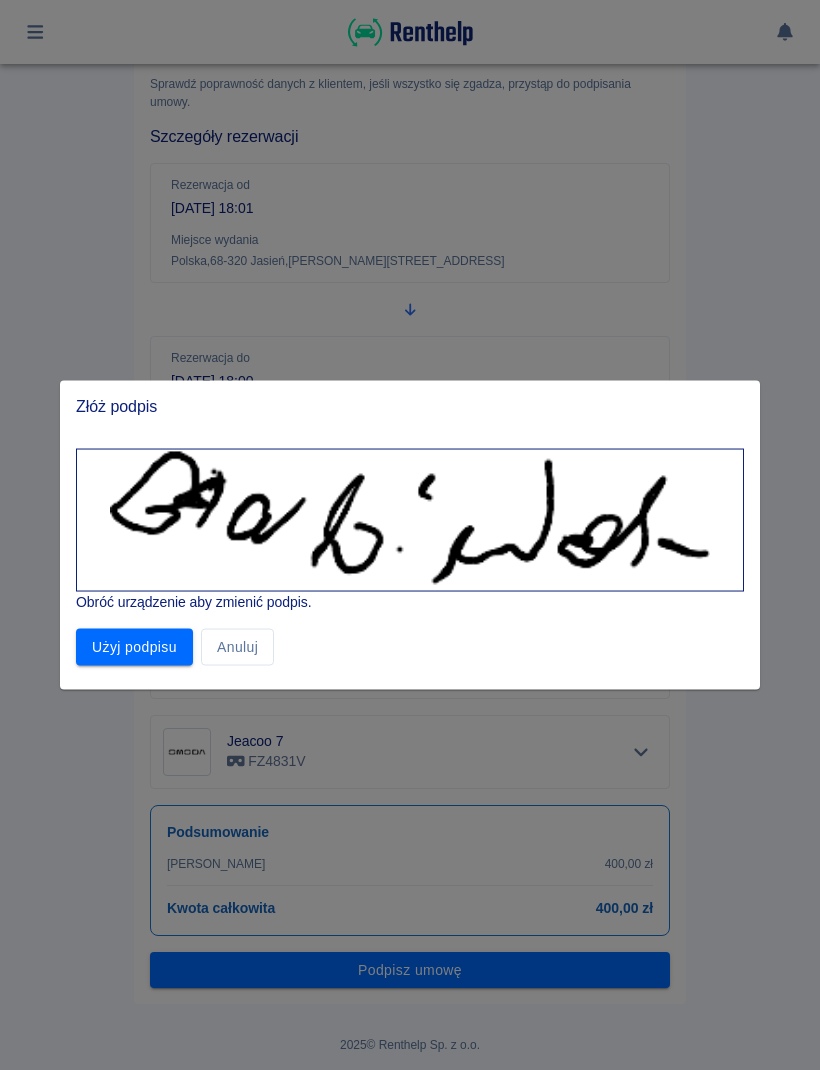click on "Użyj podpisu" at bounding box center (134, 647) 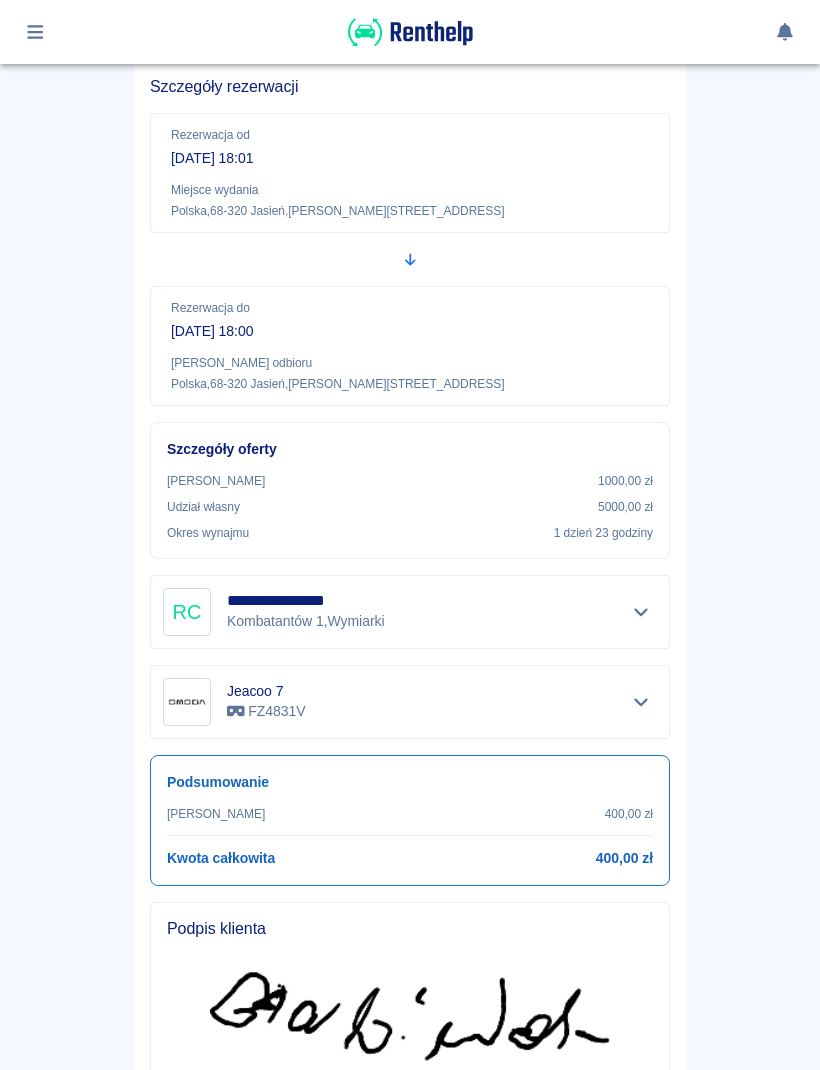 scroll, scrollTop: 298, scrollLeft: 0, axis: vertical 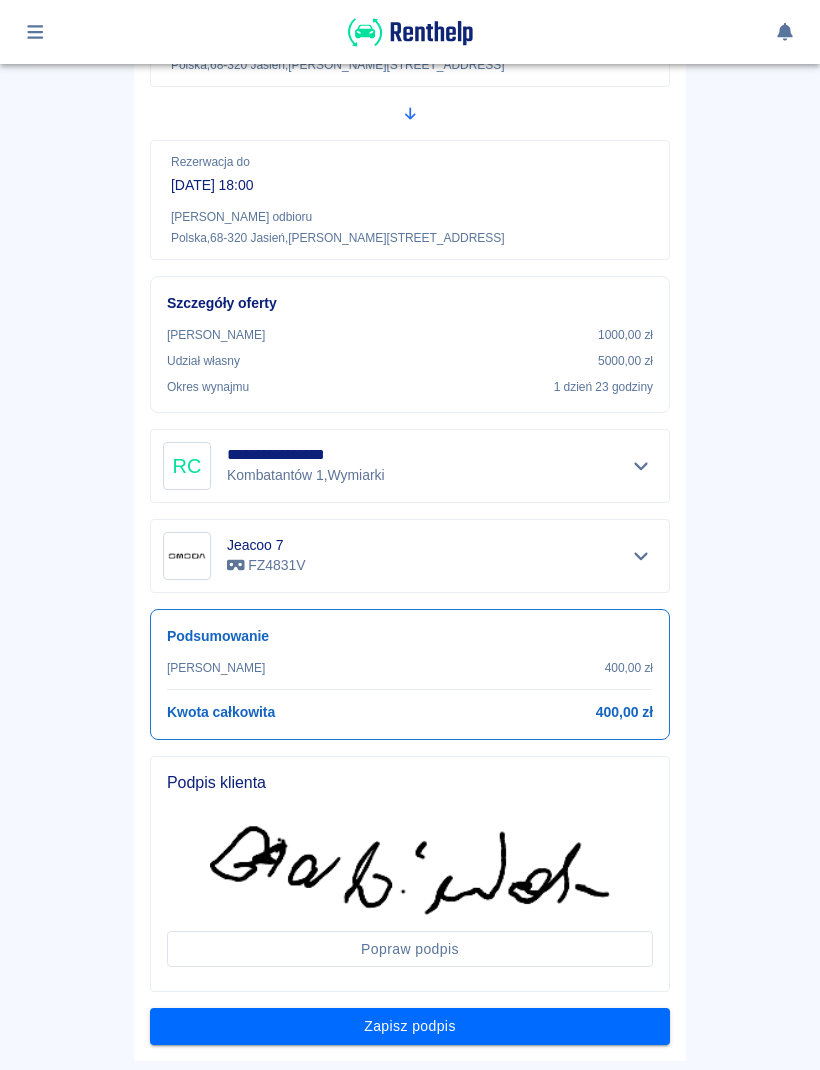 click on "Zapisz podpis" at bounding box center [410, 1026] 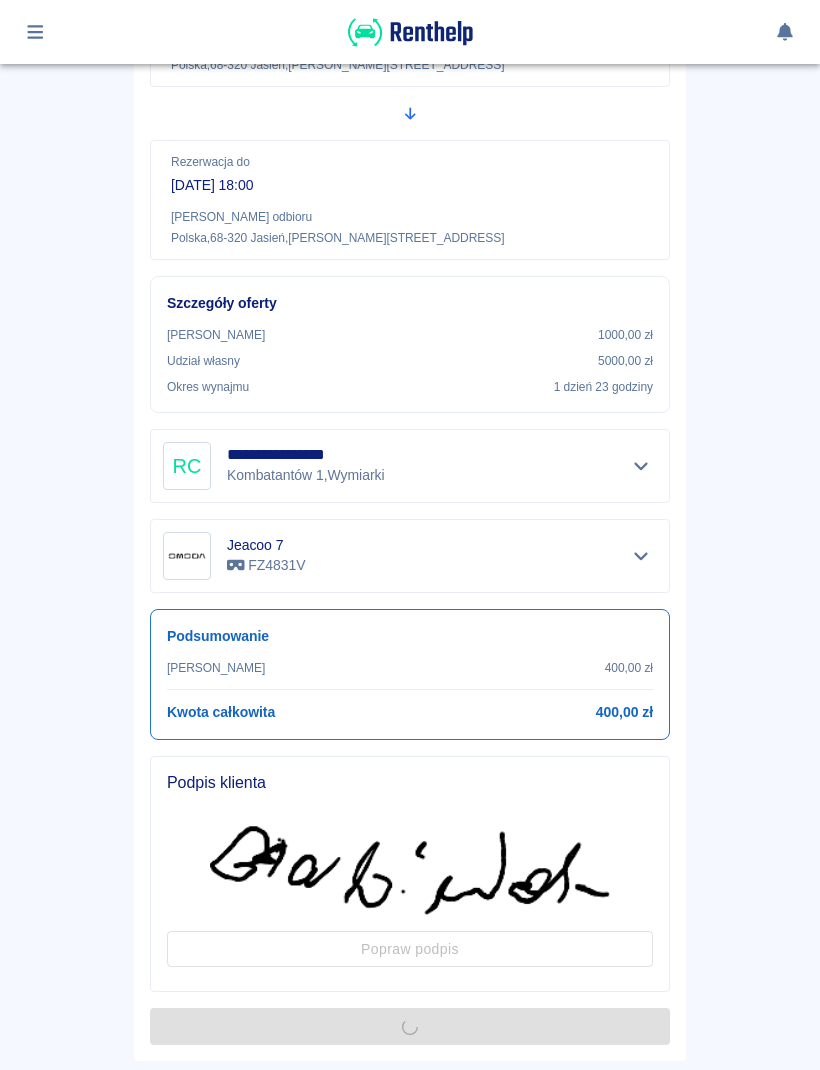 scroll, scrollTop: 0, scrollLeft: 0, axis: both 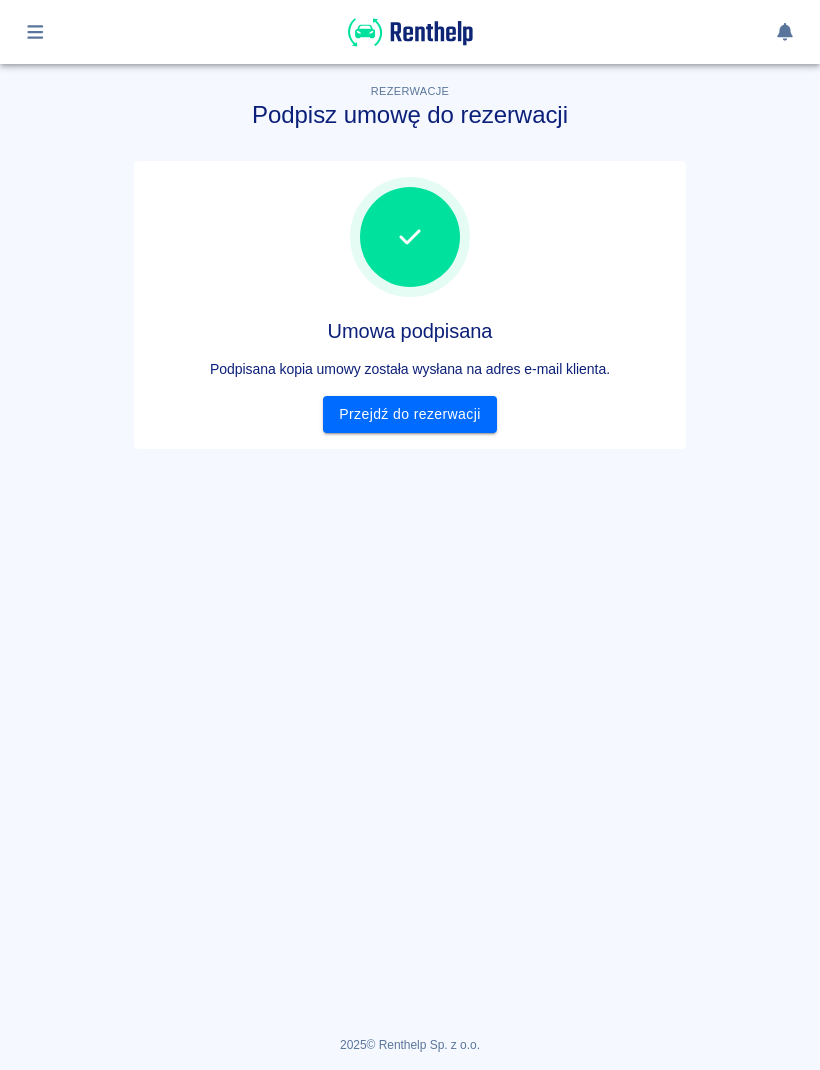 click on "Przejdź do rezerwacji" at bounding box center [409, 414] 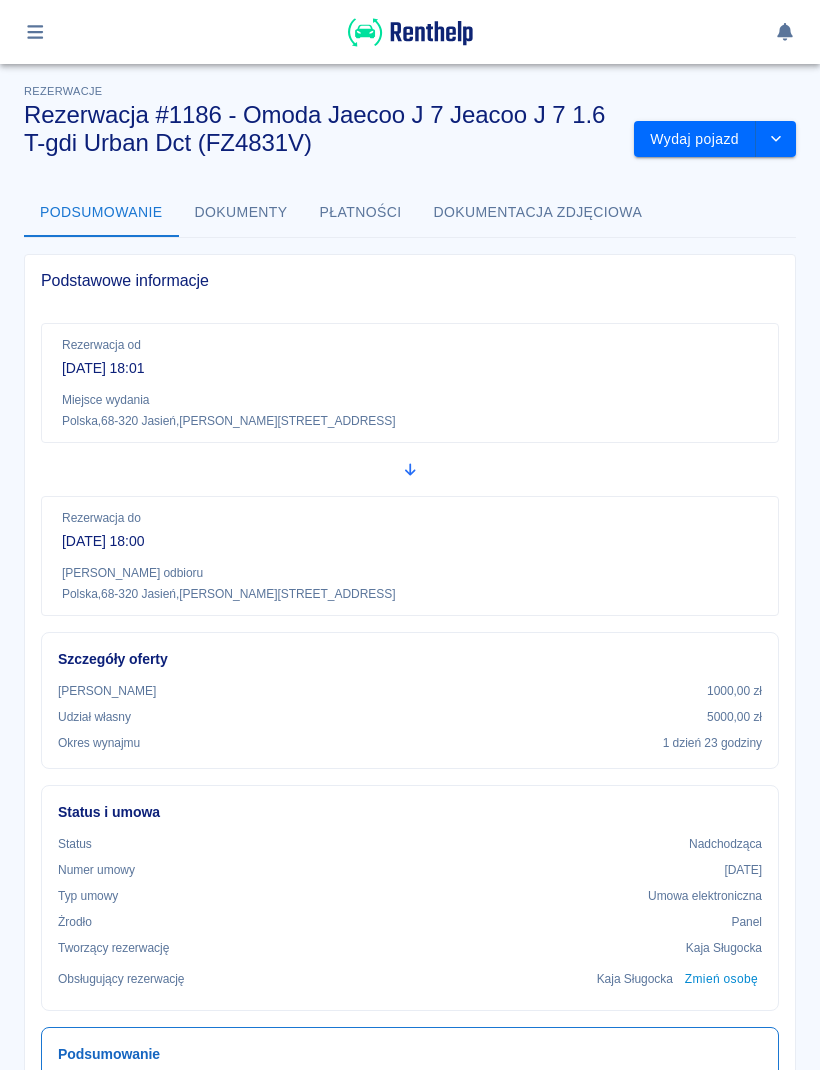 scroll, scrollTop: 0, scrollLeft: 0, axis: both 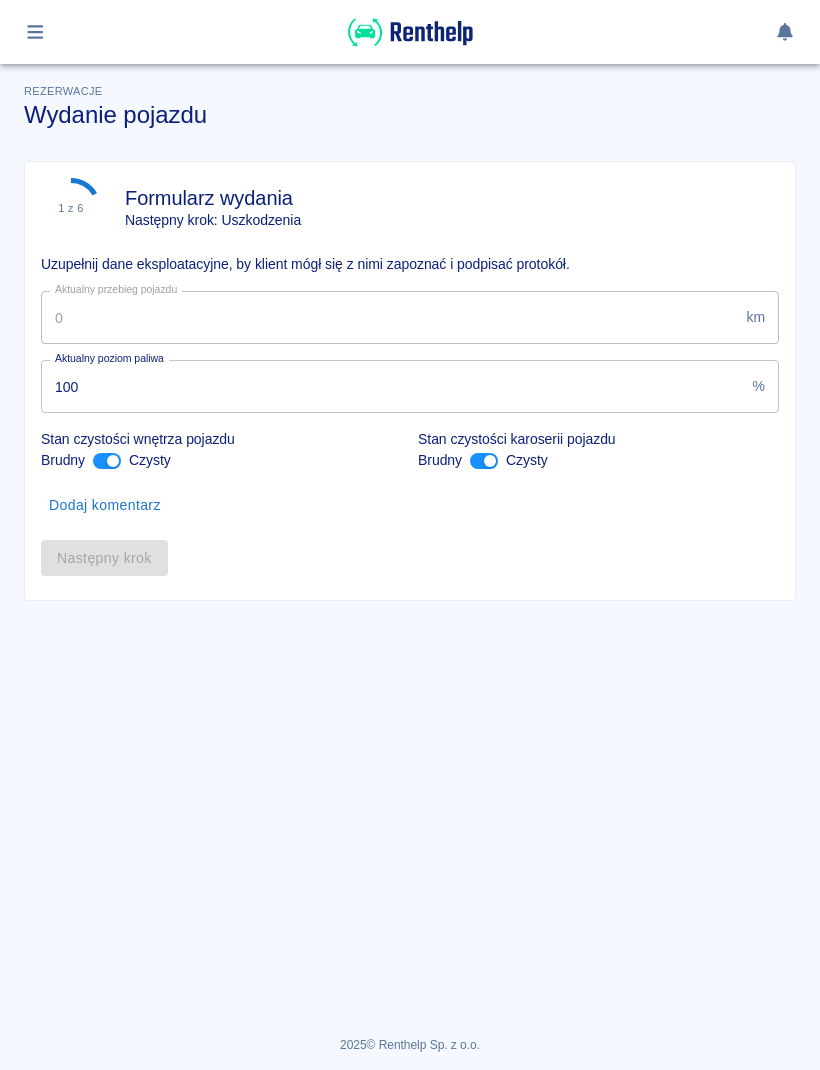 type on "19533" 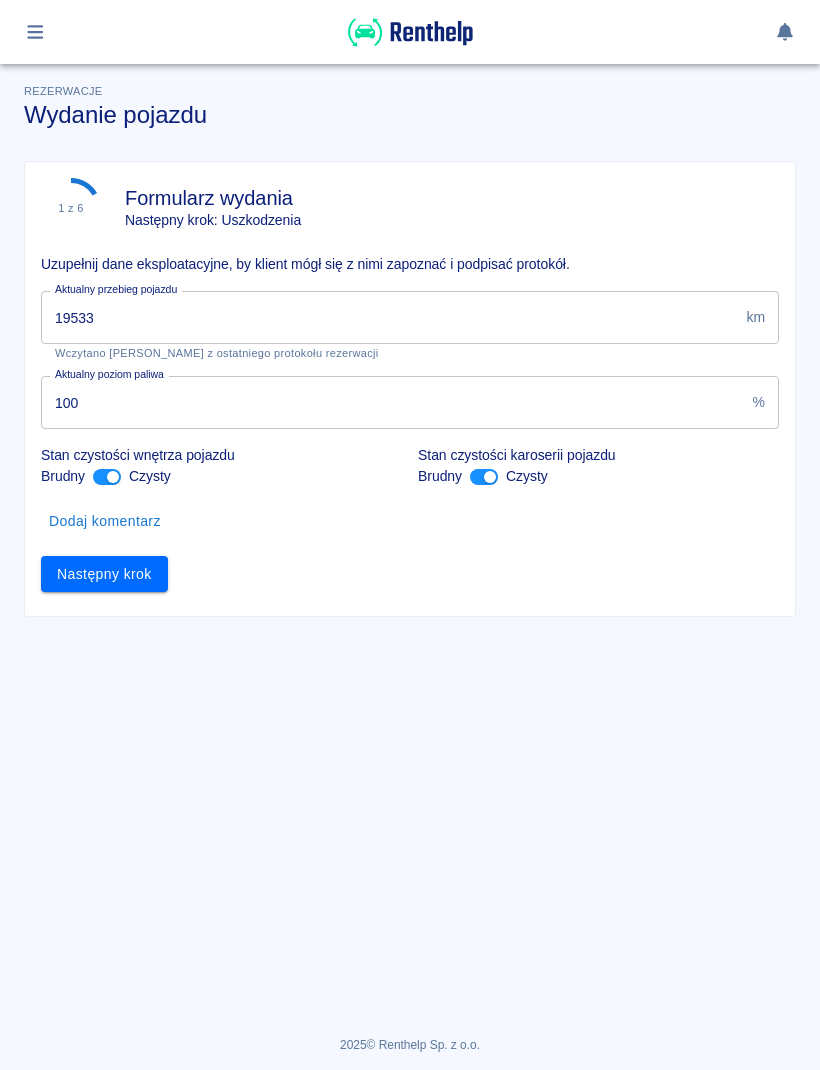 click on "Następny krok" at bounding box center [104, 574] 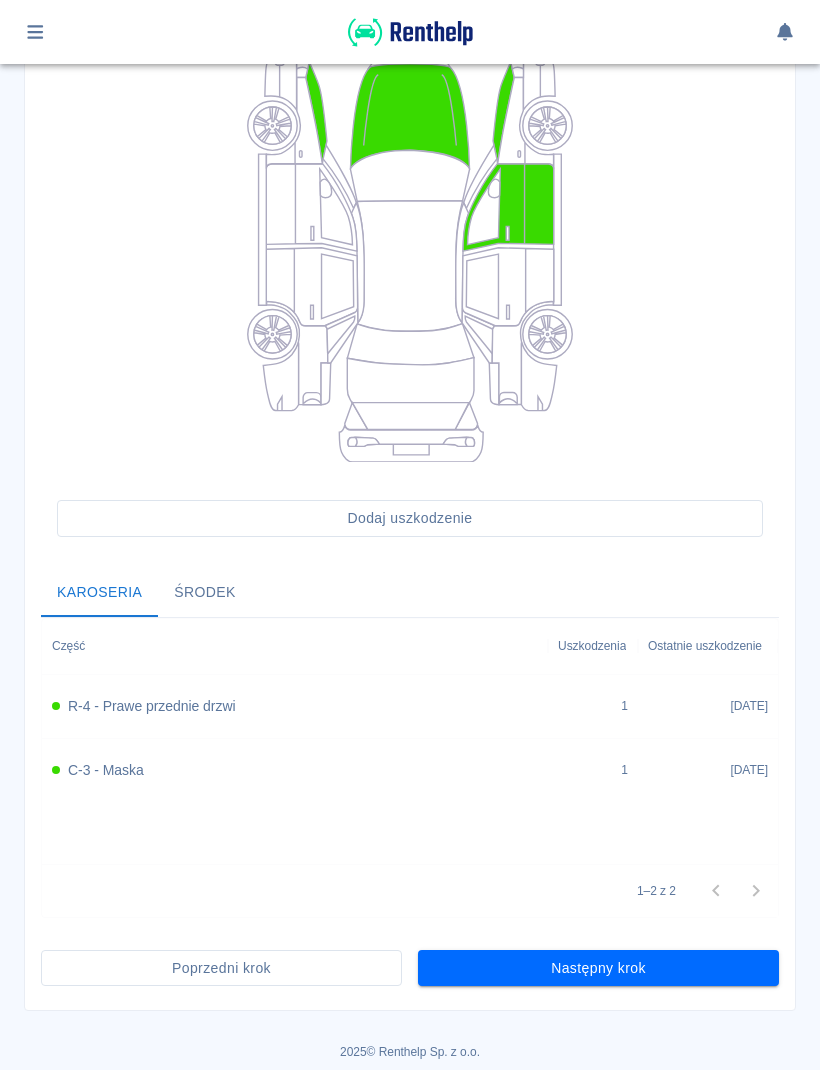 scroll, scrollTop: 264, scrollLeft: 0, axis: vertical 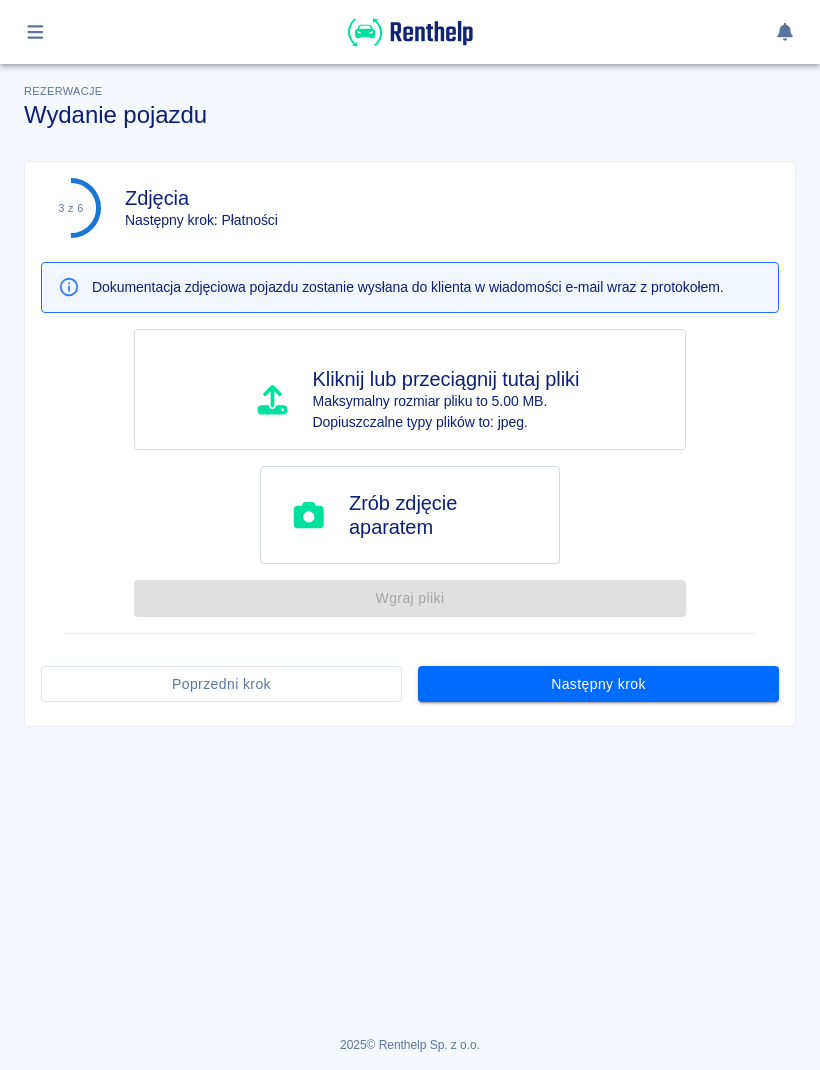 click on "Następny krok" at bounding box center [598, 684] 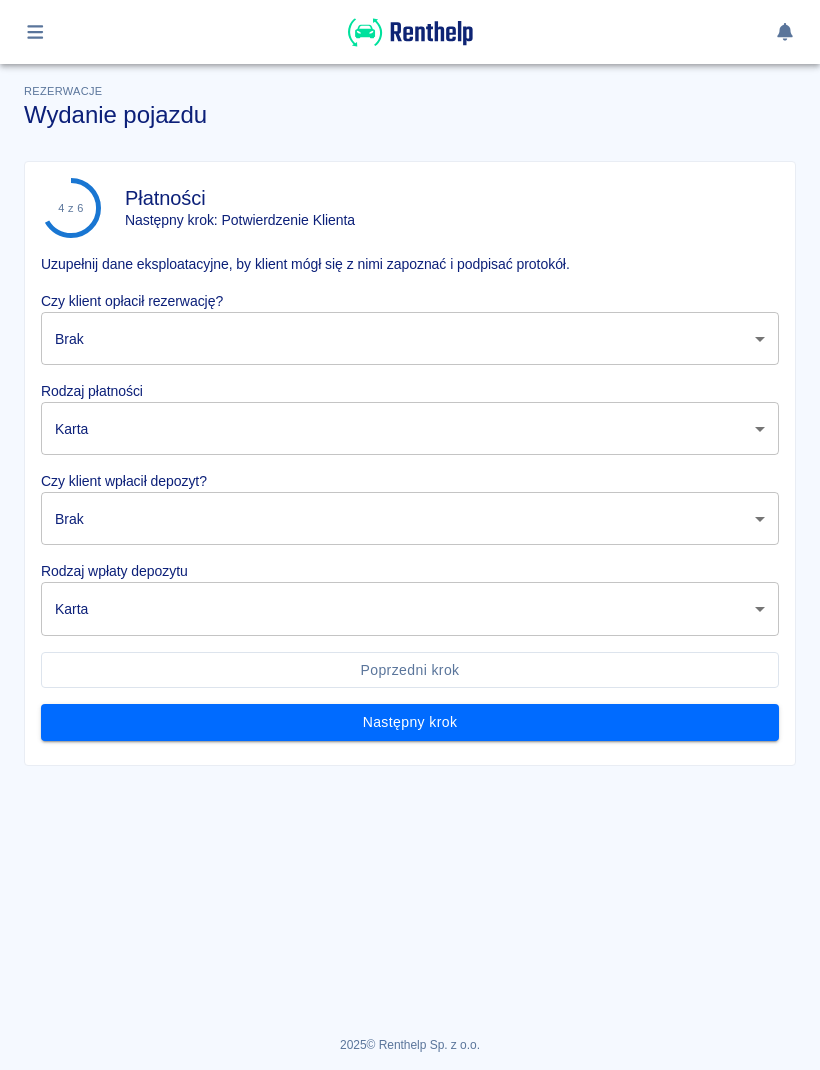 click on "Używamy plików Cookies, by zapewnić Ci najlepsze możliwe doświadczenie. Aby dowiedzieć się więcej, zapoznaj się z naszą Polityką Prywatności.  Polityka Prywatności Rozumiem Rezerwacje Wydanie pojazdu 4 z 6 Płatności Następny krok: Potwierdzenie Klienta Uzupełnij dane eksploatacyjne, by klient mógł się z nimi zapoznać i podpisać protokół. Czy klient opłacił rezerwację? Brak none ​ Rodzaj płatności Karta card ​ Czy klient wpłacił depozyt? Brak none ​ Rodzaj wpłaty depozytu Karta terminal_card_authorization ​ Poprzedni krok Następny krok 2025  © Renthelp Sp. z o.o. Wydanie pojazdu | Renthelp" at bounding box center [410, 535] 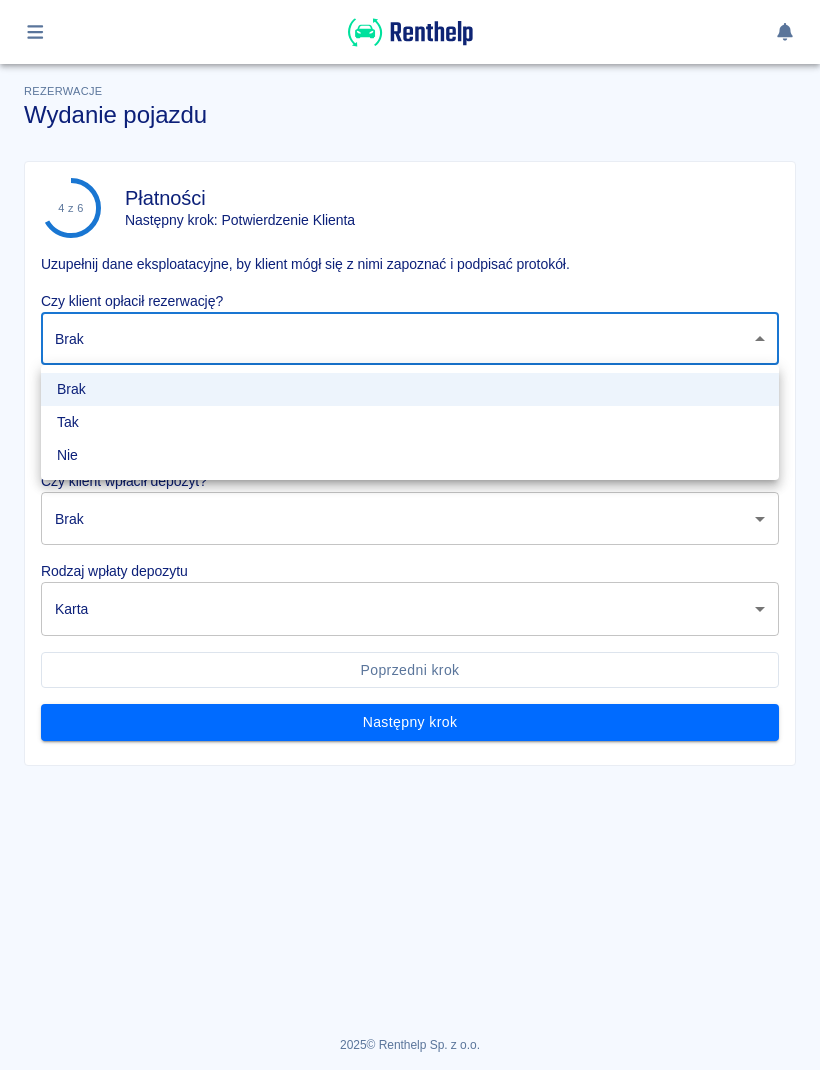 click on "Tak" at bounding box center [410, 422] 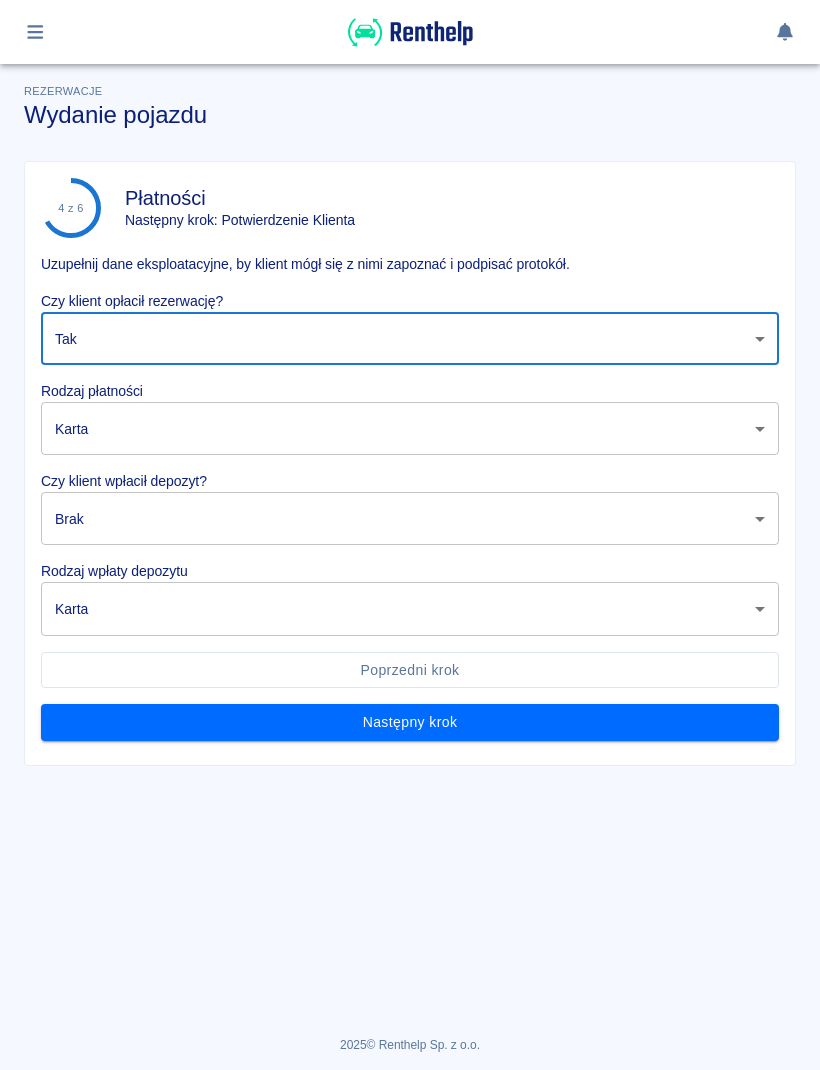 click on "Używamy plików Cookies, by zapewnić Ci najlepsze możliwe doświadczenie. Aby dowiedzieć się więcej, zapoznaj się z naszą Polityką Prywatności.  Polityka Prywatności Rozumiem Rezerwacje Wydanie pojazdu 4 z 6 Płatności Następny krok: Potwierdzenie Klienta Uzupełnij dane eksploatacyjne, by klient mógł się z nimi zapoznać i podpisać protokół. Czy klient opłacił rezerwację? Tak true ​ Rodzaj płatności Karta card ​ Czy klient wpłacił depozyt? Brak none ​ Rodzaj wpłaty depozytu Karta terminal_card_authorization ​ Poprzedni krok Następny krok 2025  © Renthelp Sp. z o.o. Wydanie pojazdu | Renthelp Brak Tak Nie" at bounding box center (410, 535) 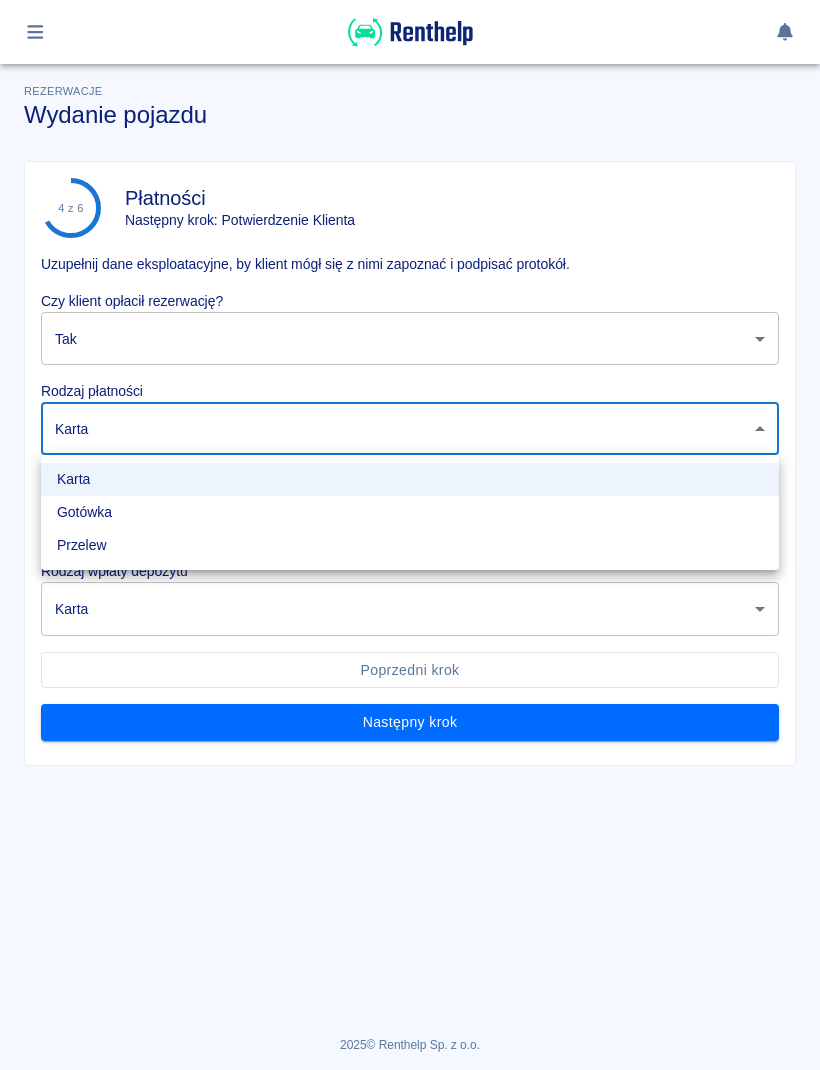 click on "Gotówka" at bounding box center (410, 512) 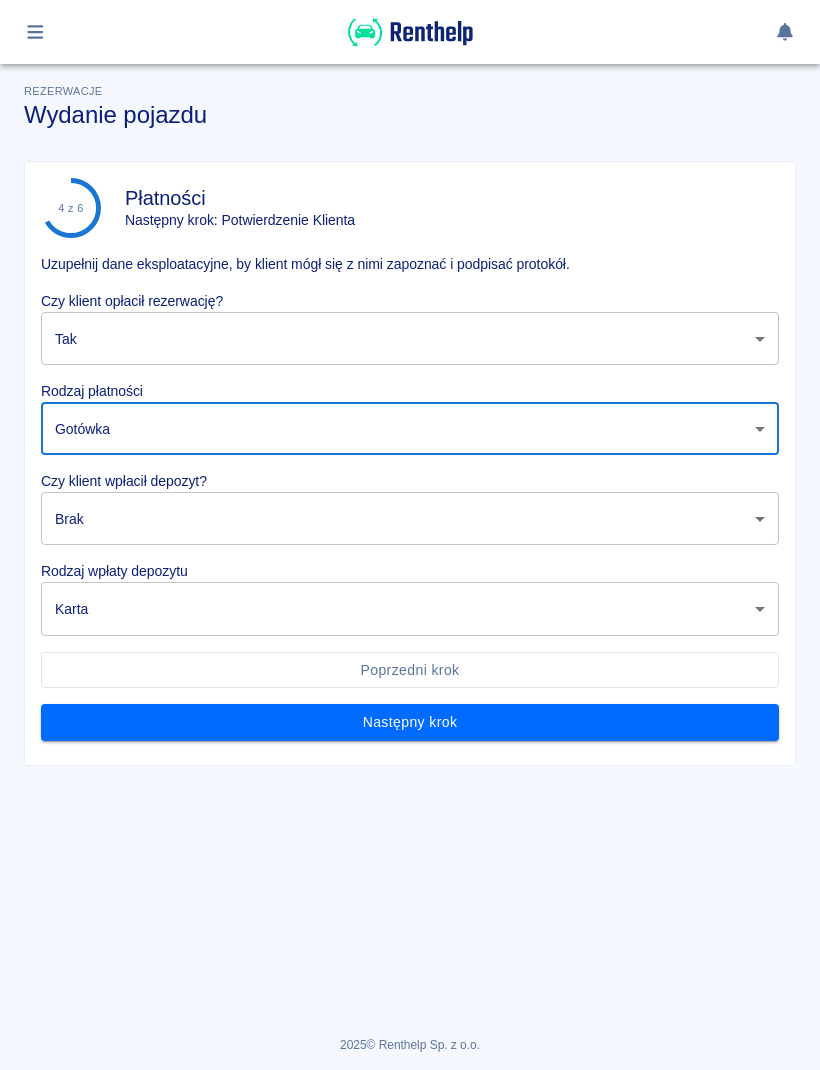 click on "Używamy plików Cookies, by zapewnić Ci najlepsze możliwe doświadczenie. Aby dowiedzieć się więcej, zapoznaj się z naszą Polityką Prywatności.  Polityka Prywatności Rozumiem Rezerwacje Wydanie pojazdu 4 z 6 Płatności Następny krok: Potwierdzenie Klienta Uzupełnij dane eksploatacyjne, by klient mógł się z nimi zapoznać i podpisać protokół. Czy klient opłacił rezerwację? Tak true ​ Rodzaj płatności Gotówka cash ​ Czy klient wpłacił depozyt? Brak none ​ Rodzaj wpłaty depozytu Karta terminal_card_authorization ​ Poprzedni krok Następny krok 2025  © Renthelp Sp. z o.o. Wydanie pojazdu | Renthelp Karta Gotówka Przelew" at bounding box center (410, 535) 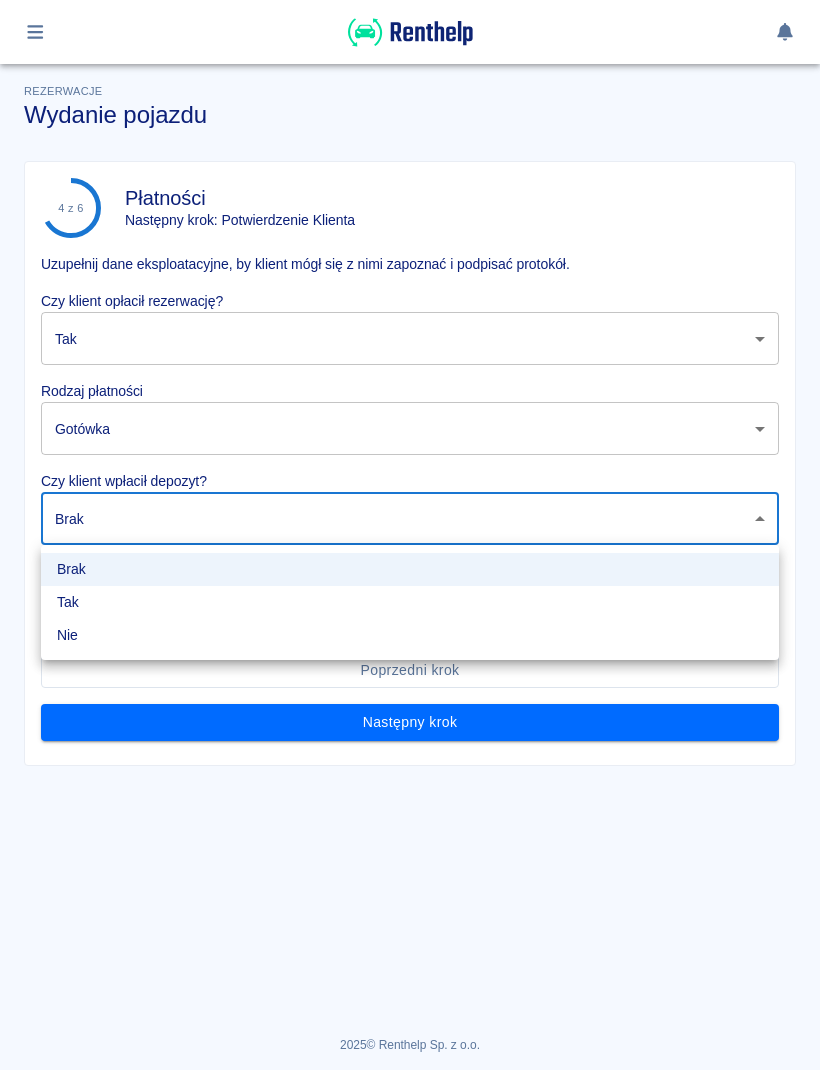click on "Tak" at bounding box center [410, 602] 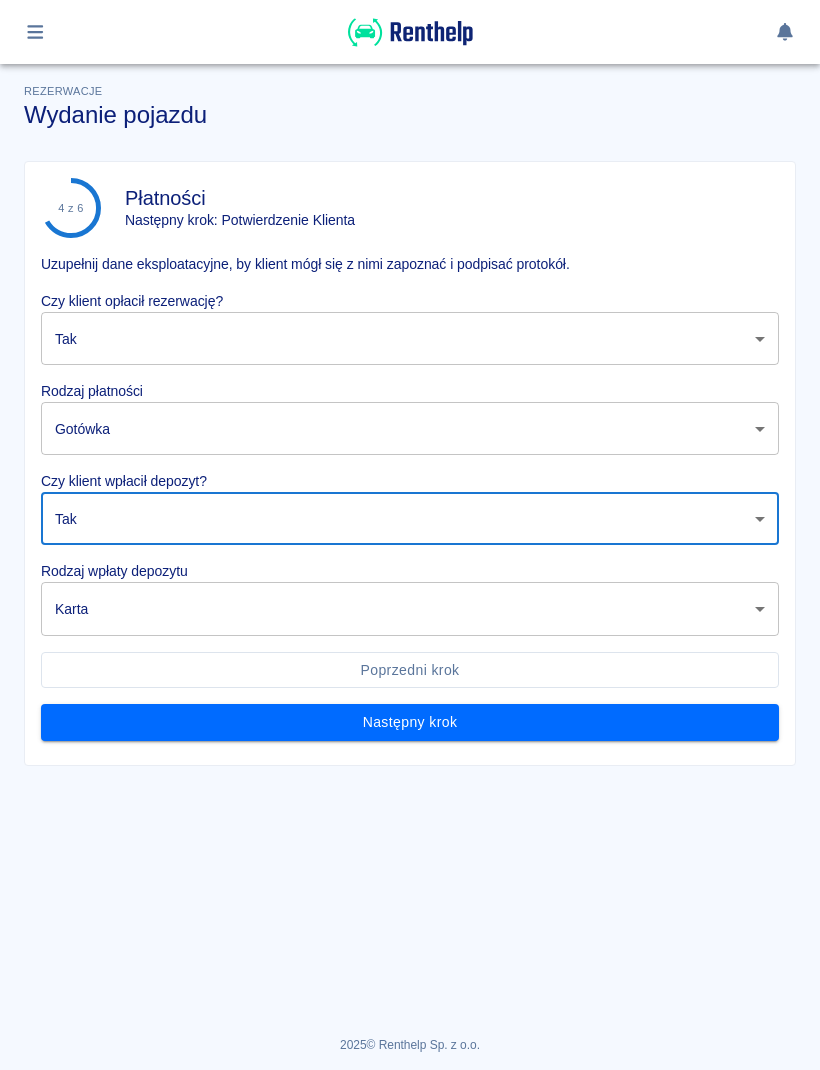 click on "Używamy plików Cookies, by zapewnić Ci najlepsze możliwe doświadczenie. Aby dowiedzieć się więcej, zapoznaj się z naszą Polityką Prywatności.  Polityka Prywatności Rozumiem Rezerwacje Wydanie pojazdu 4 z 6 Płatności Następny krok: Potwierdzenie Klienta Uzupełnij dane eksploatacyjne, by klient mógł się z nimi zapoznać i podpisać protokół. Czy klient opłacił rezerwację? Tak true ​ Rodzaj płatności Gotówka cash ​ Czy klient wpłacił depozyt? Tak true ​ Rodzaj wpłaty depozytu Karta terminal_card_authorization ​ Poprzedni krok Następny krok 2025  © Renthelp Sp. z o.o. Wydanie pojazdu | Renthelp" at bounding box center (410, 535) 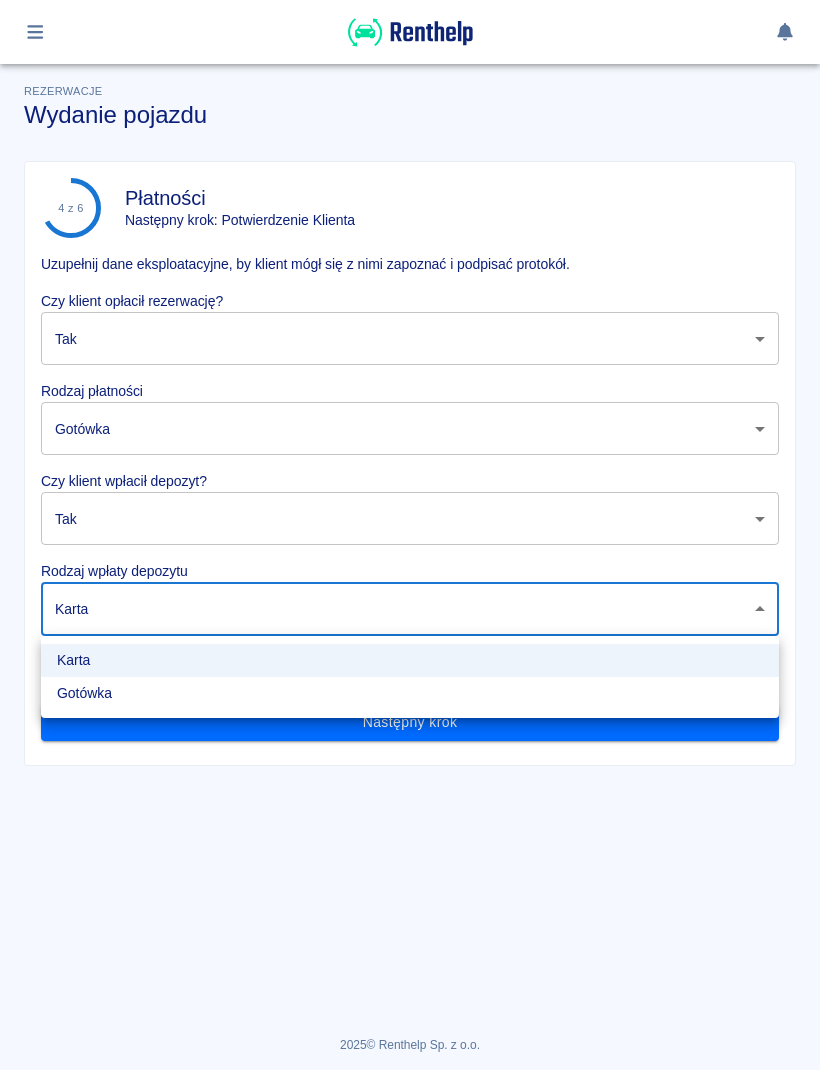 click on "Gotówka" at bounding box center (410, 693) 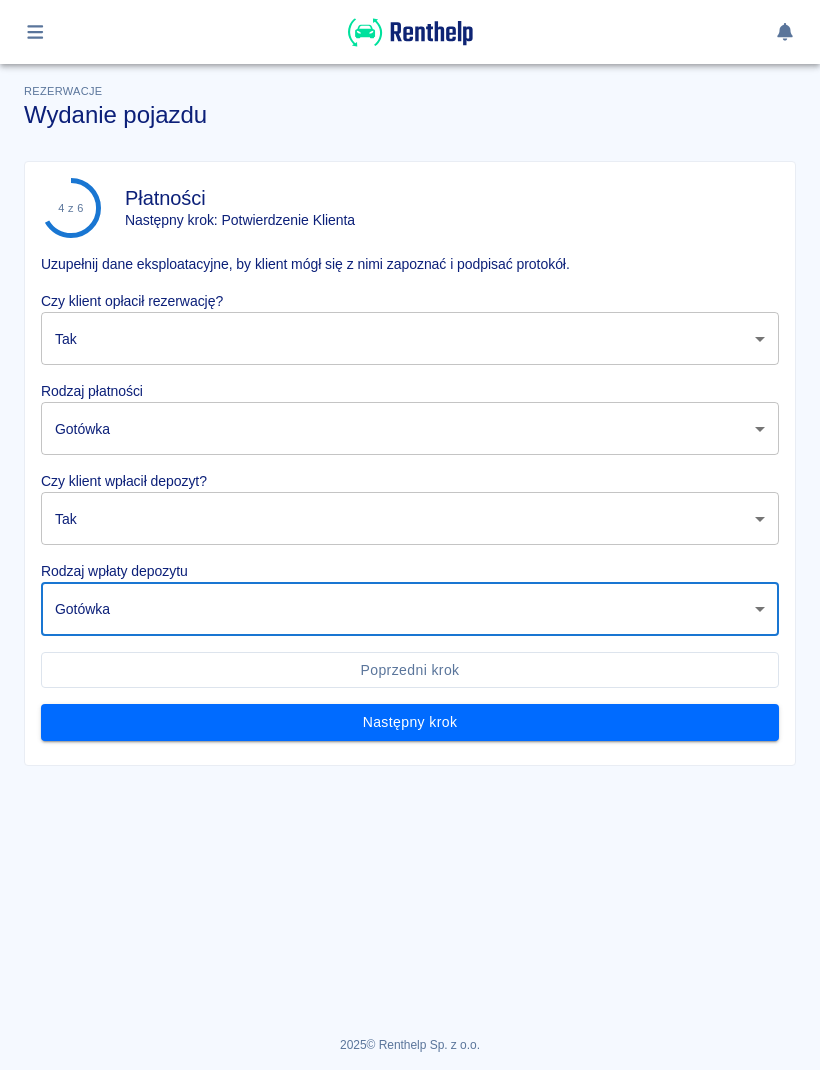 type on "cash" 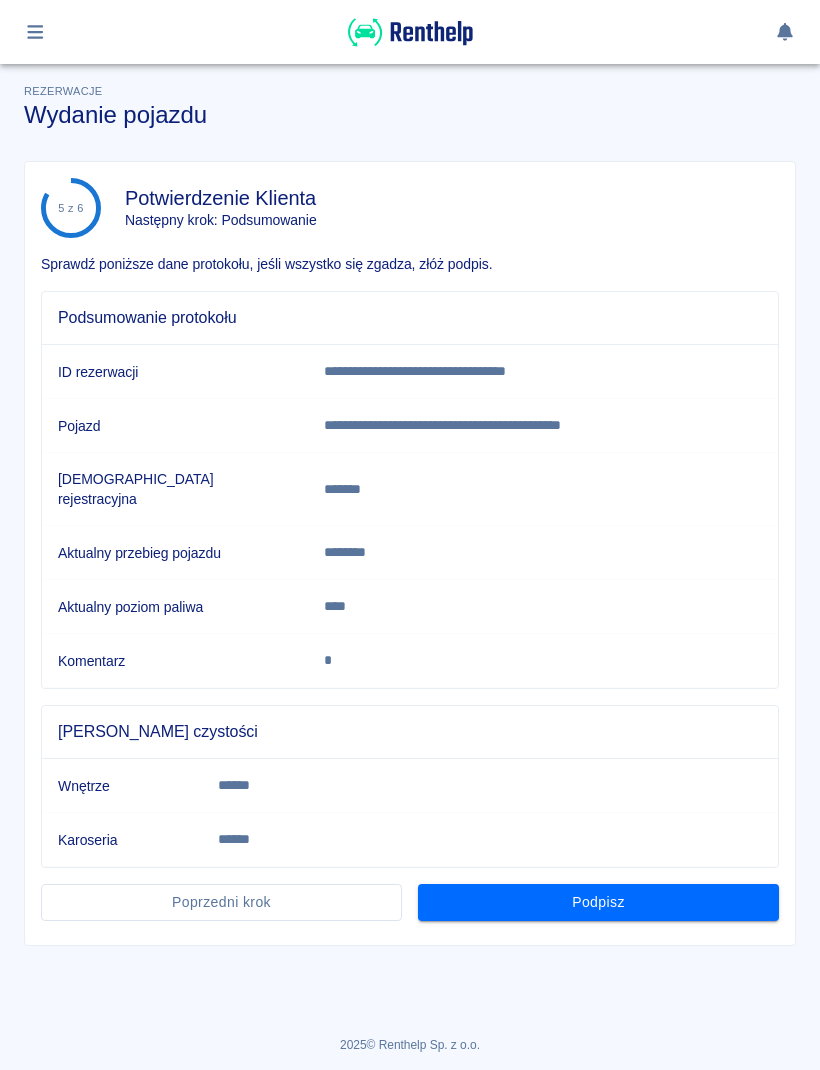 click on "Podpisz" at bounding box center (598, 902) 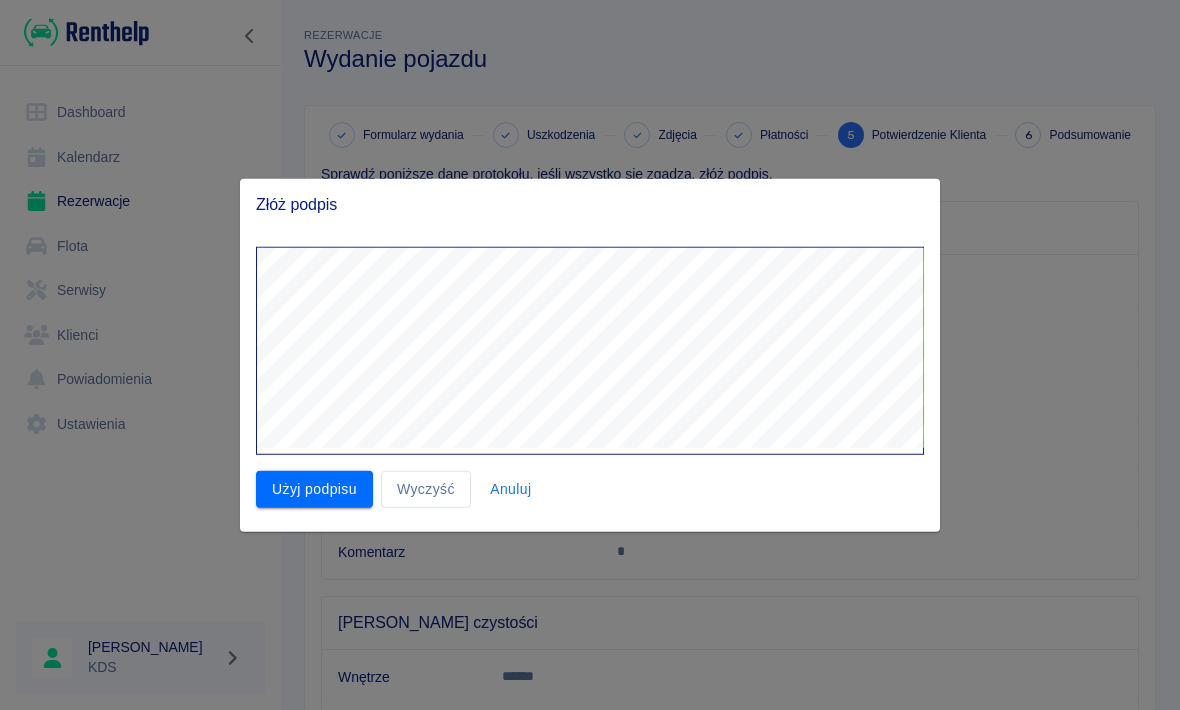 click on "Użyj podpisu" at bounding box center [314, 489] 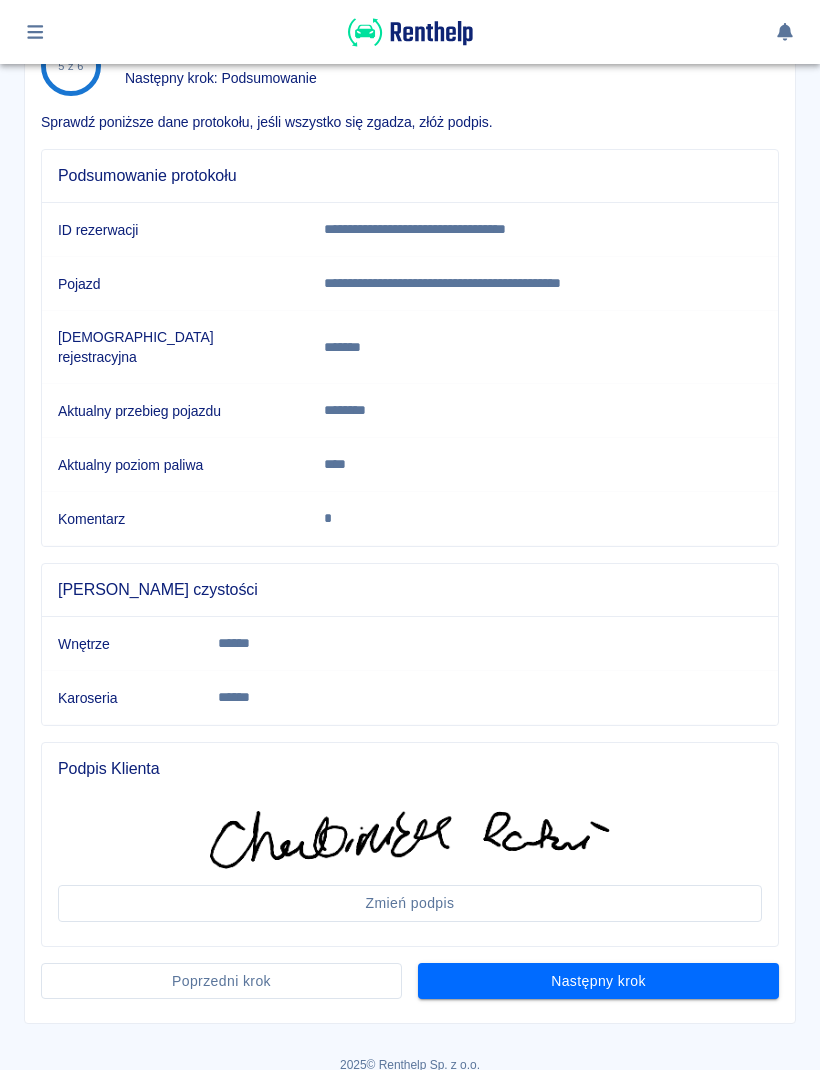 scroll, scrollTop: 142, scrollLeft: 0, axis: vertical 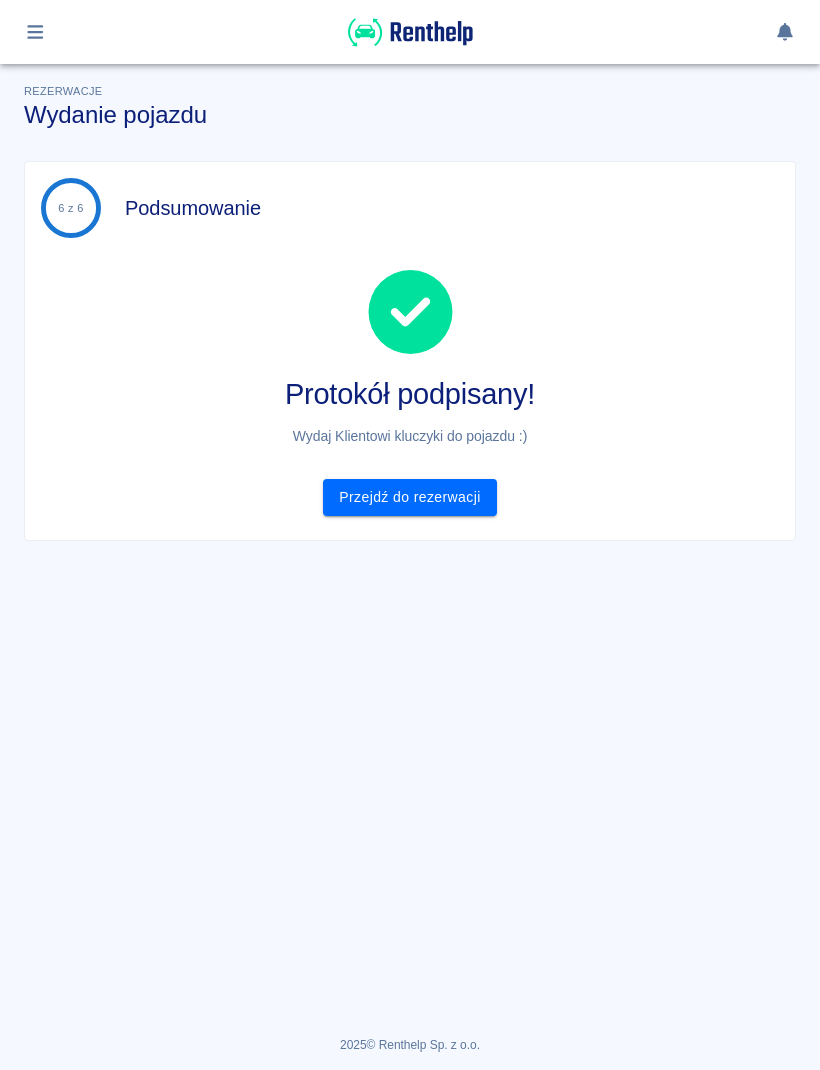 click on "Przejdź do rezerwacji" at bounding box center [409, 497] 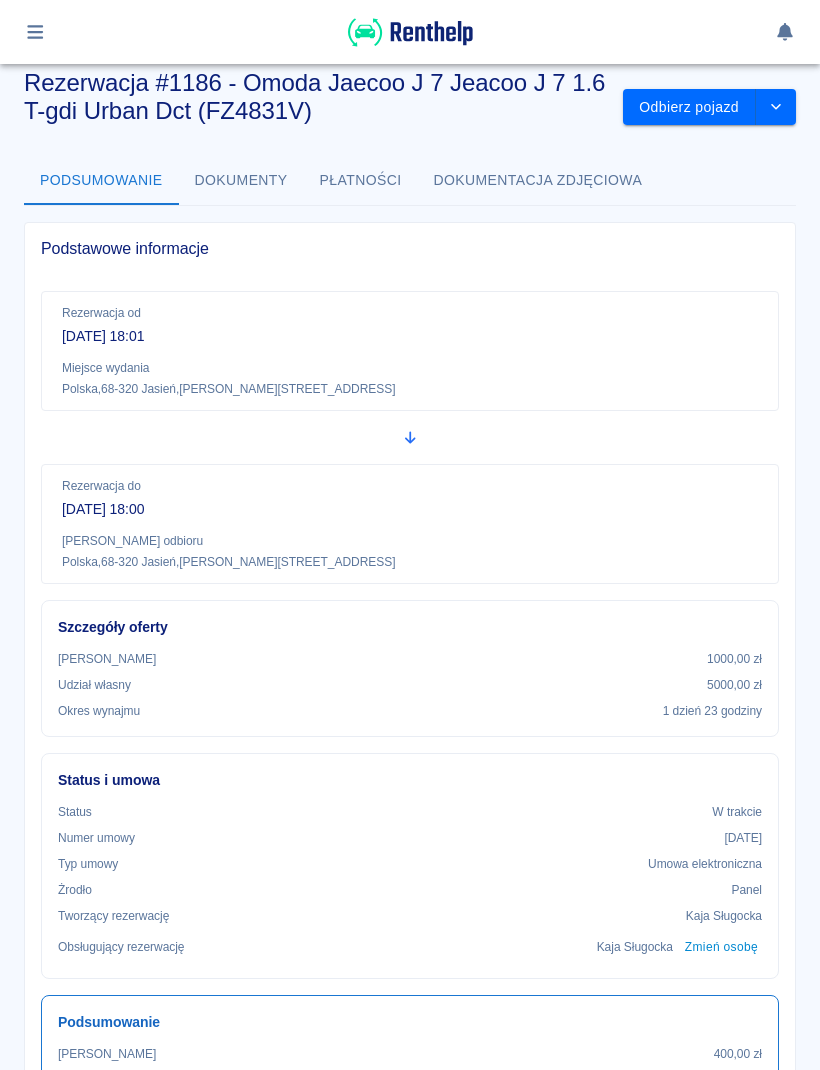 scroll, scrollTop: 31, scrollLeft: 0, axis: vertical 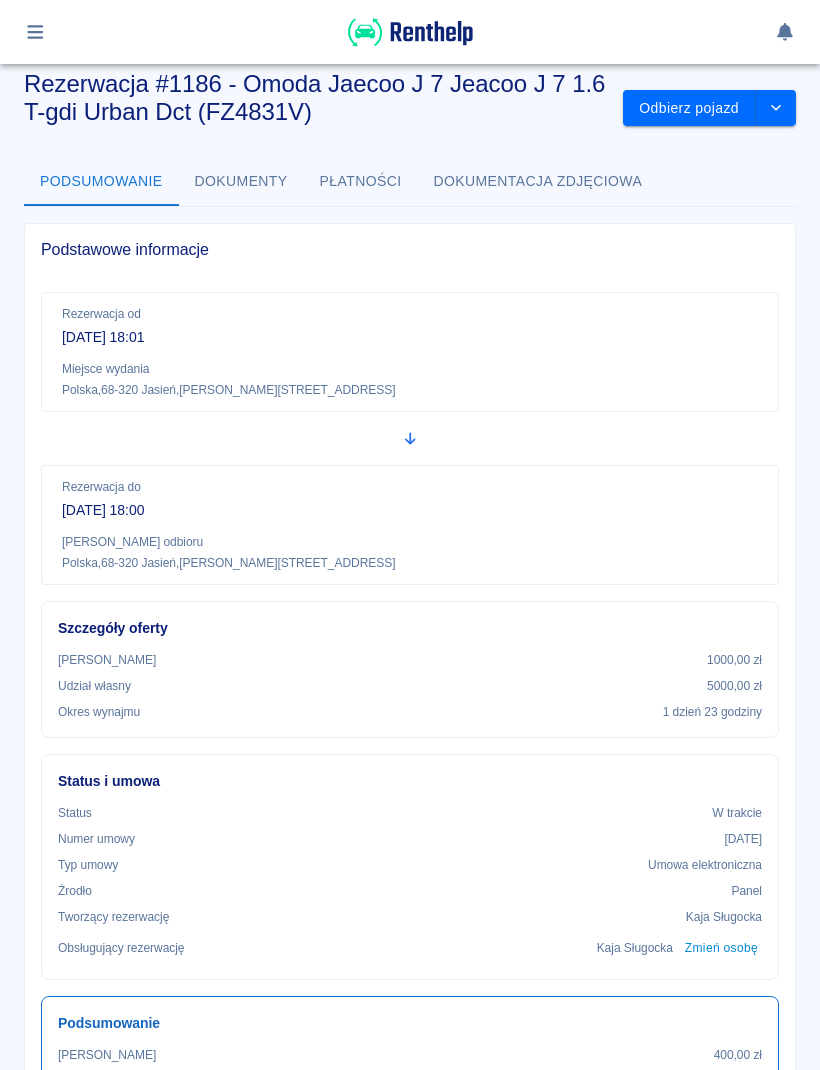 click at bounding box center [776, 108] 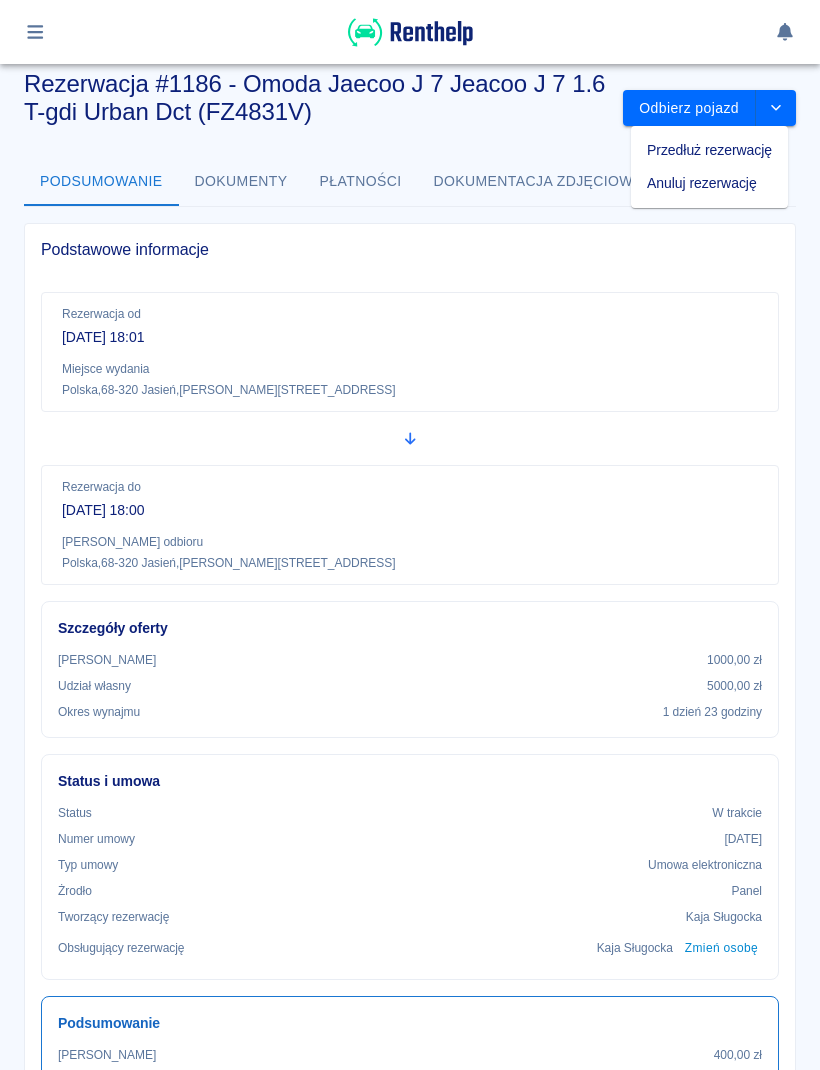 click on "Przedłuż rezerwację" at bounding box center (709, 150) 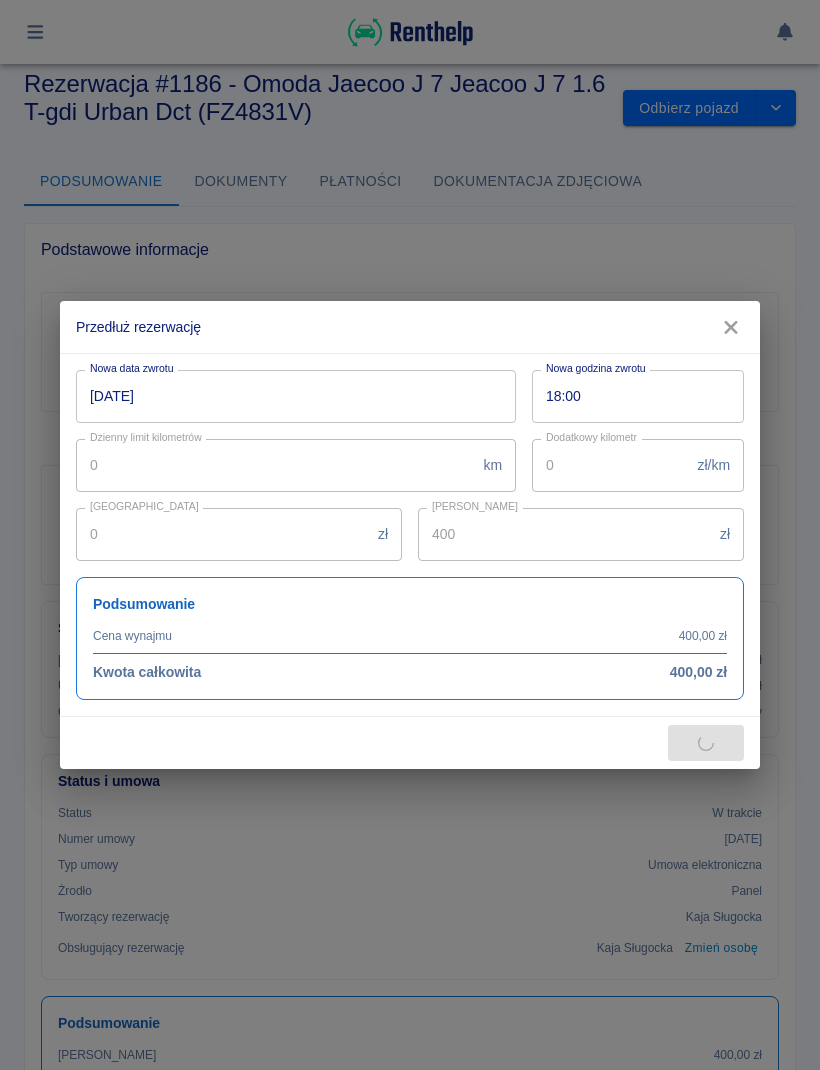 type on "700" 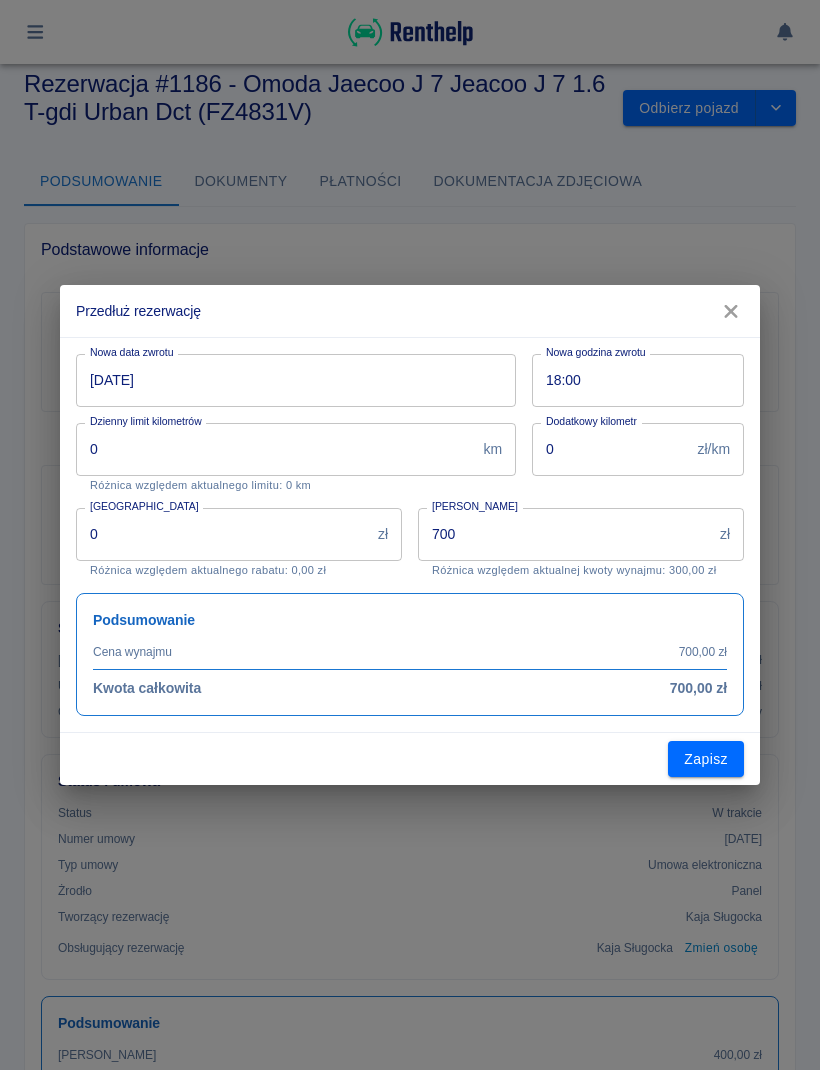 click on "18:00" at bounding box center [631, 380] 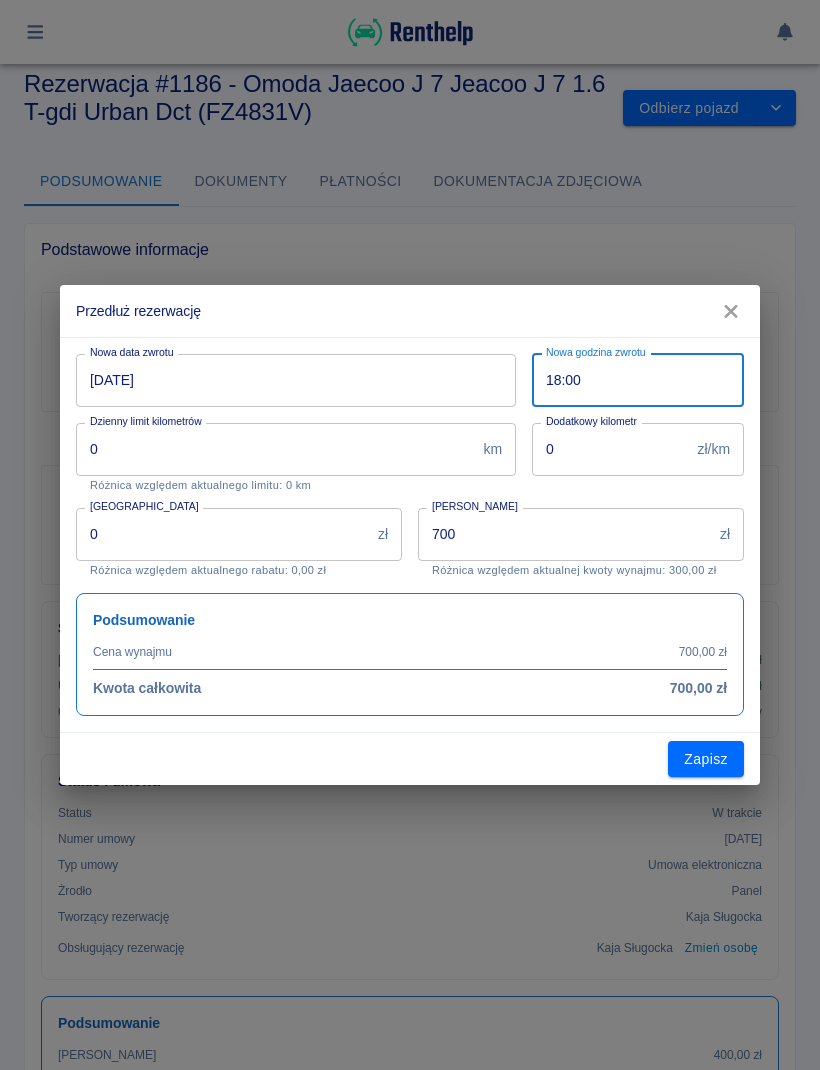 click 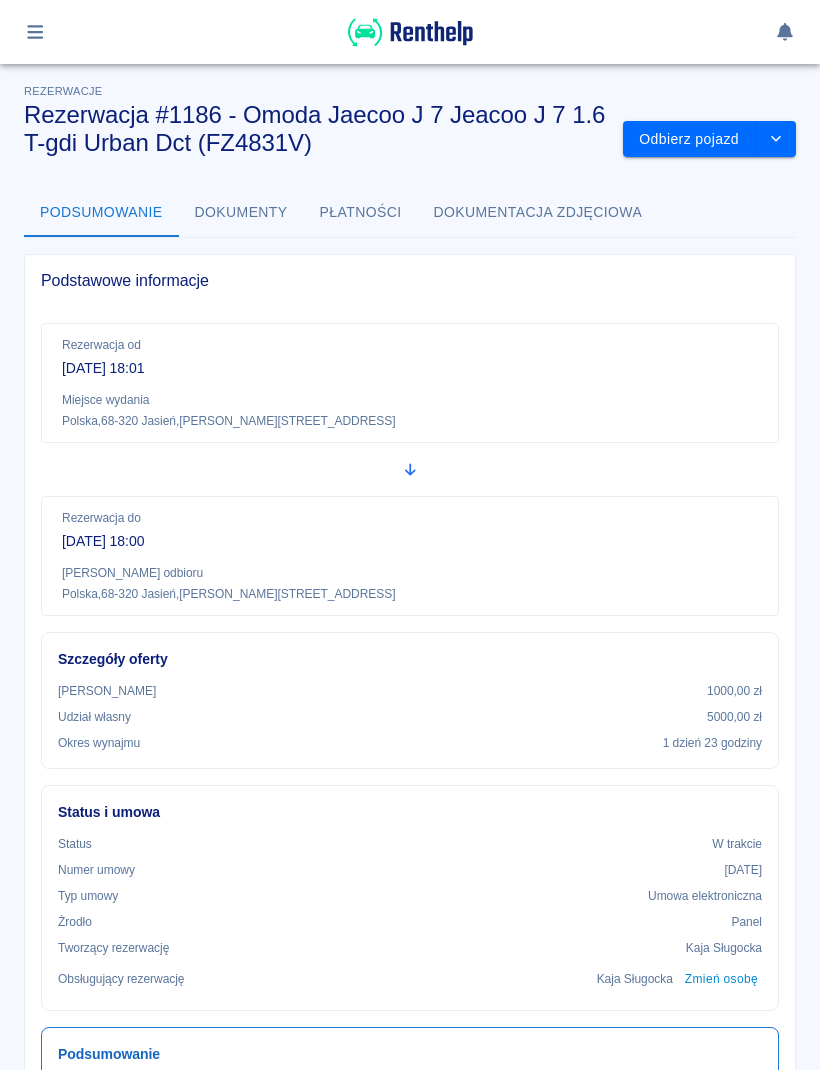 scroll, scrollTop: 0, scrollLeft: 0, axis: both 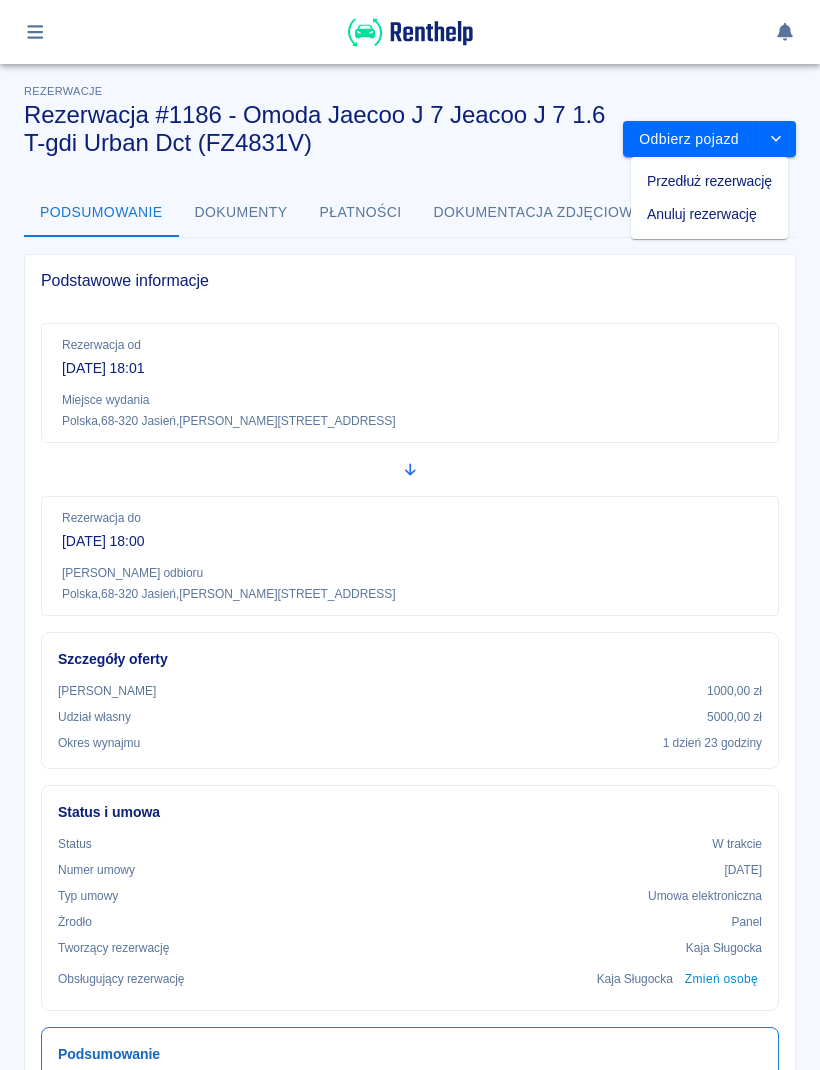 click on "Rezerwacja od [DATE] 18:01 Miejsce wydania [GEOGRAPHIC_DATA] ,  68-320   Jasień ,  [STREET_ADDRESS] Rezerwacja do [DATE] 18:00 Miejsce odbioru Polska ,  68-320   Jasień ,  [STREET_ADDRESS]" at bounding box center [410, 469] 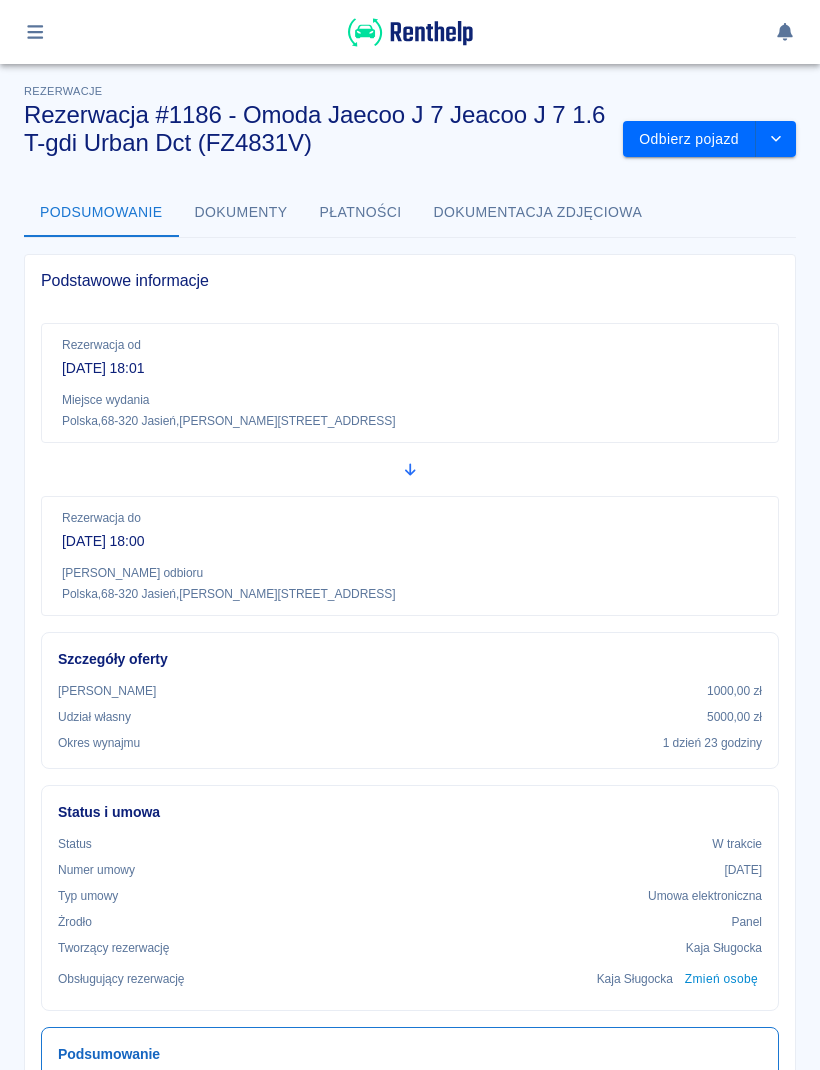 click 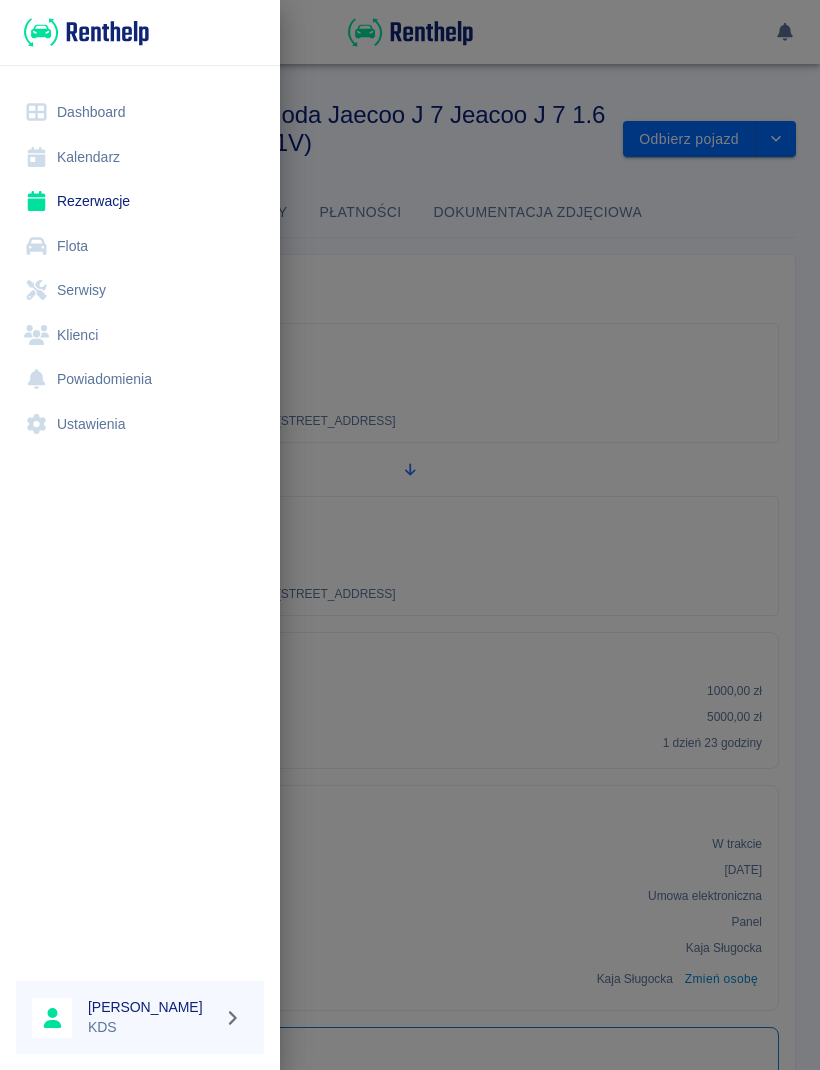 click on "Rezerwacje" at bounding box center [140, 201] 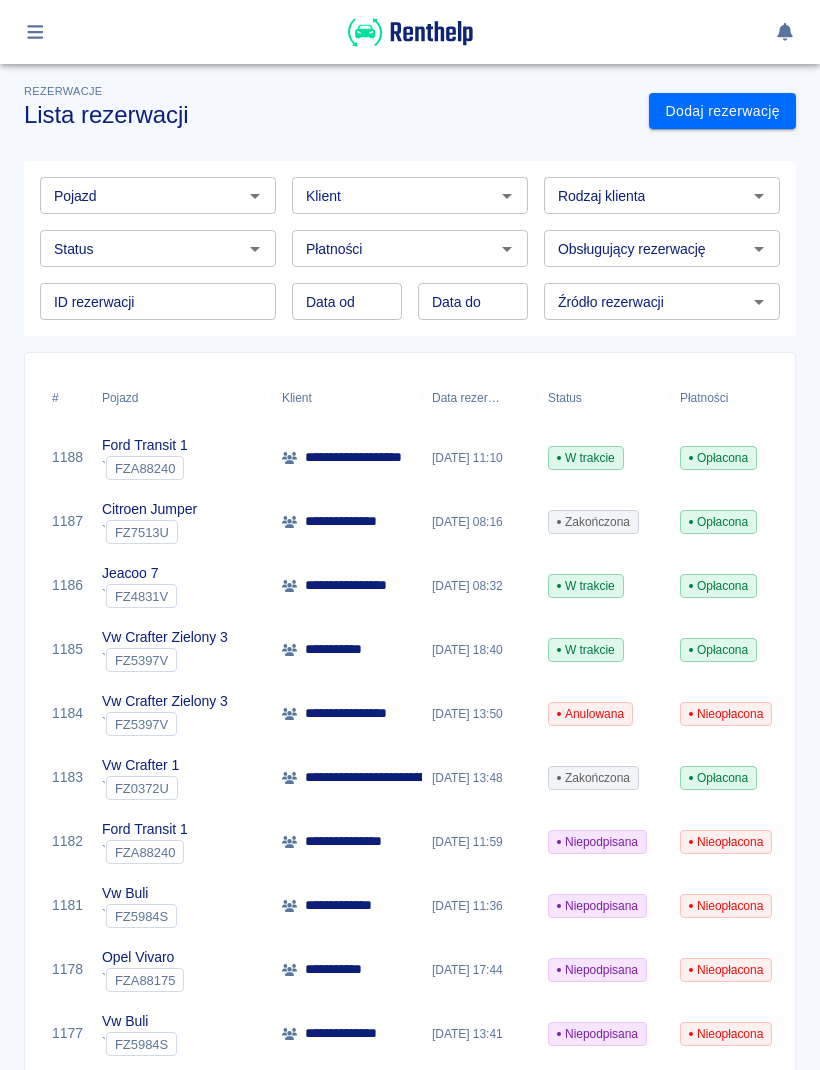 click at bounding box center (35, 32) 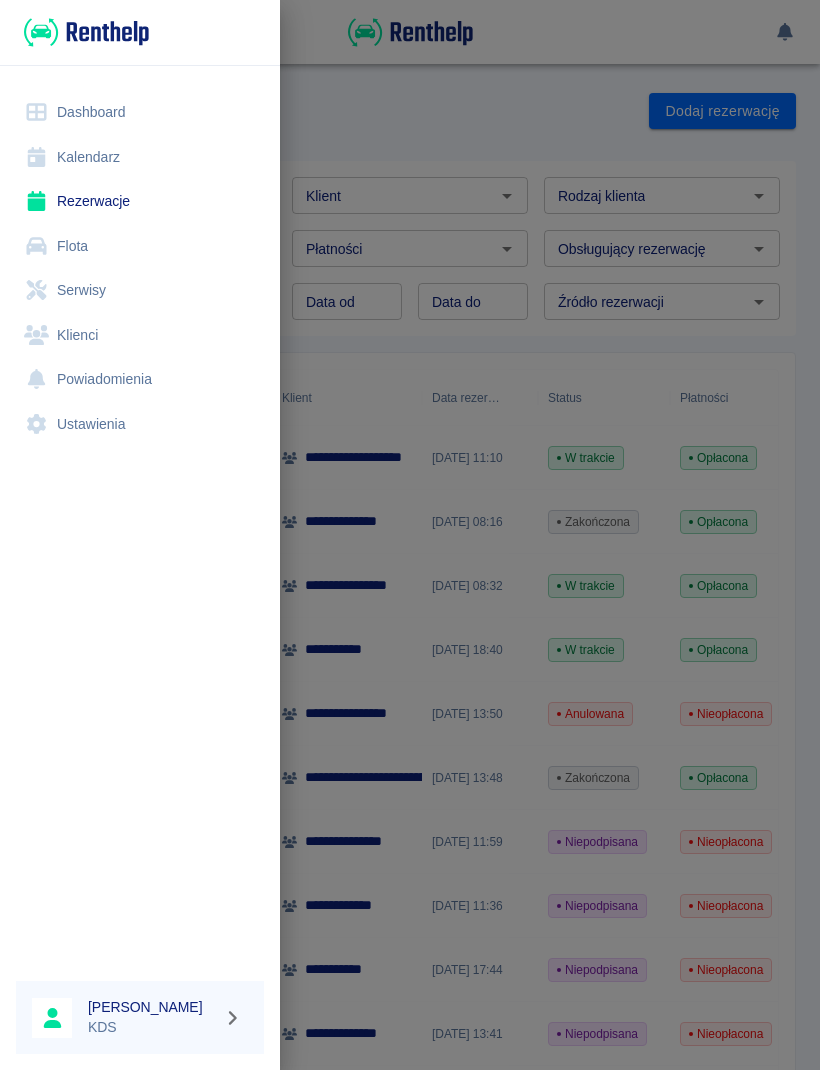 click on "Kalendarz" at bounding box center (140, 157) 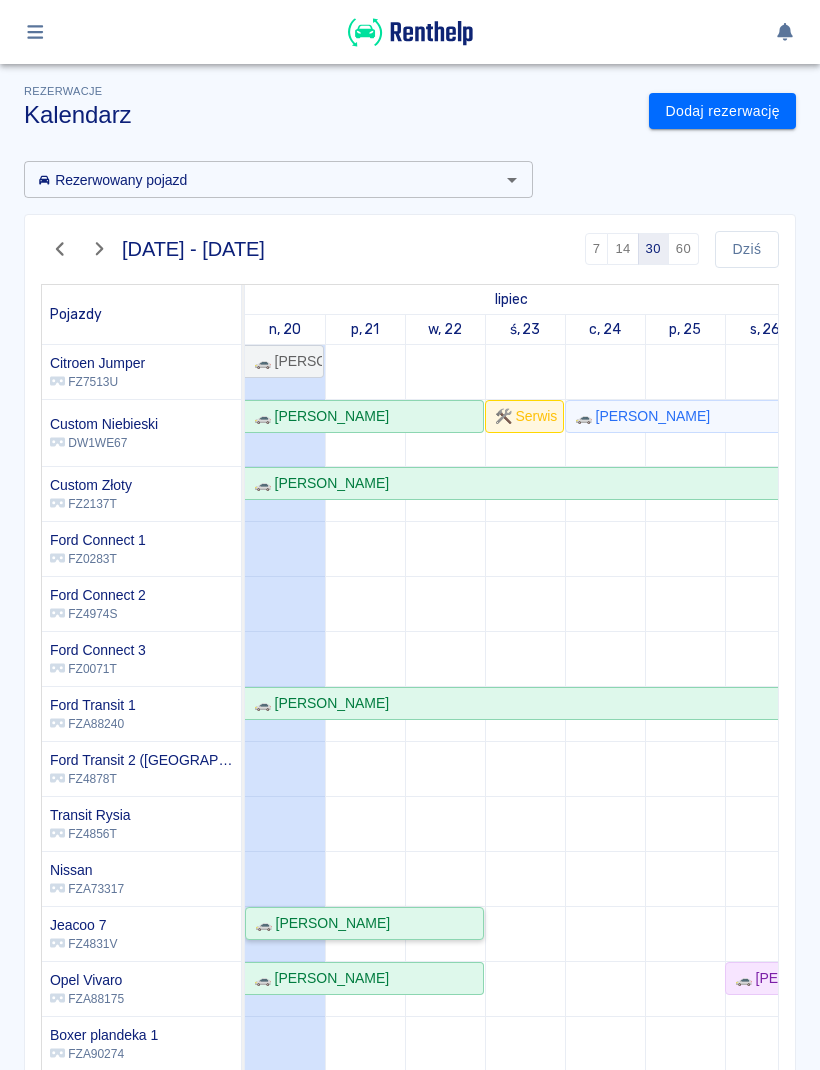 click on "🚗 [PERSON_NAME]" 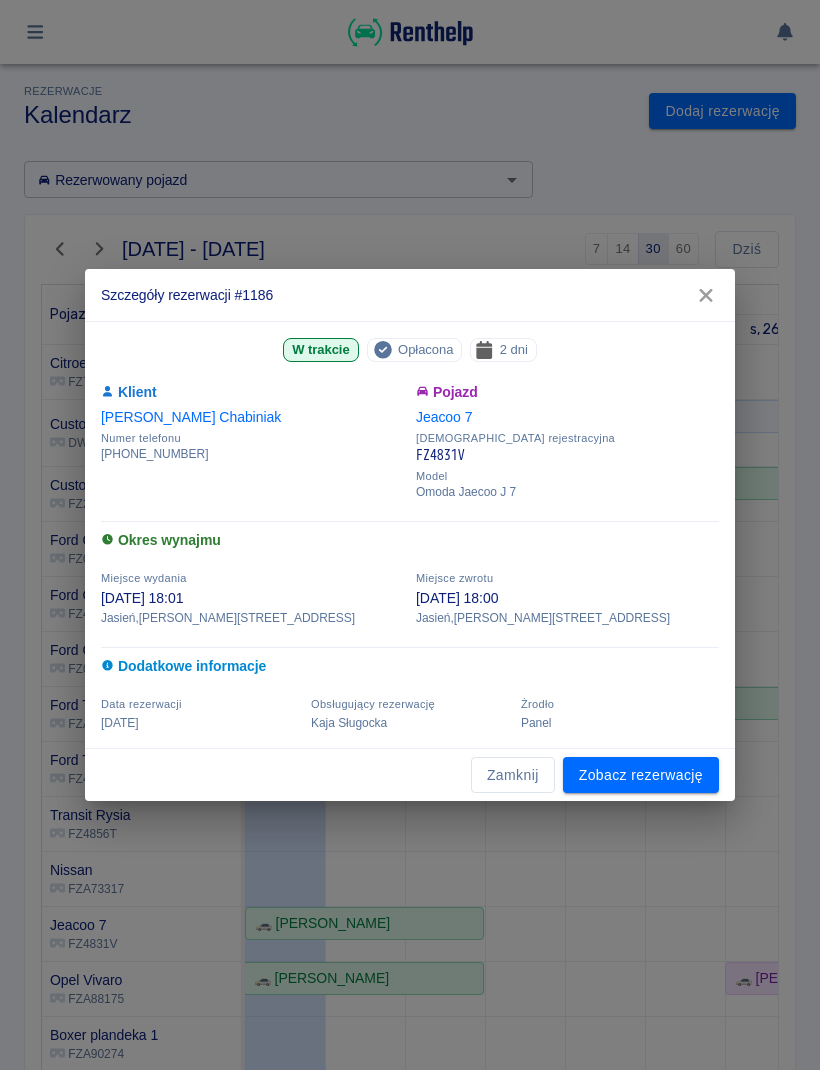 click on "Zamknij" at bounding box center (513, 775) 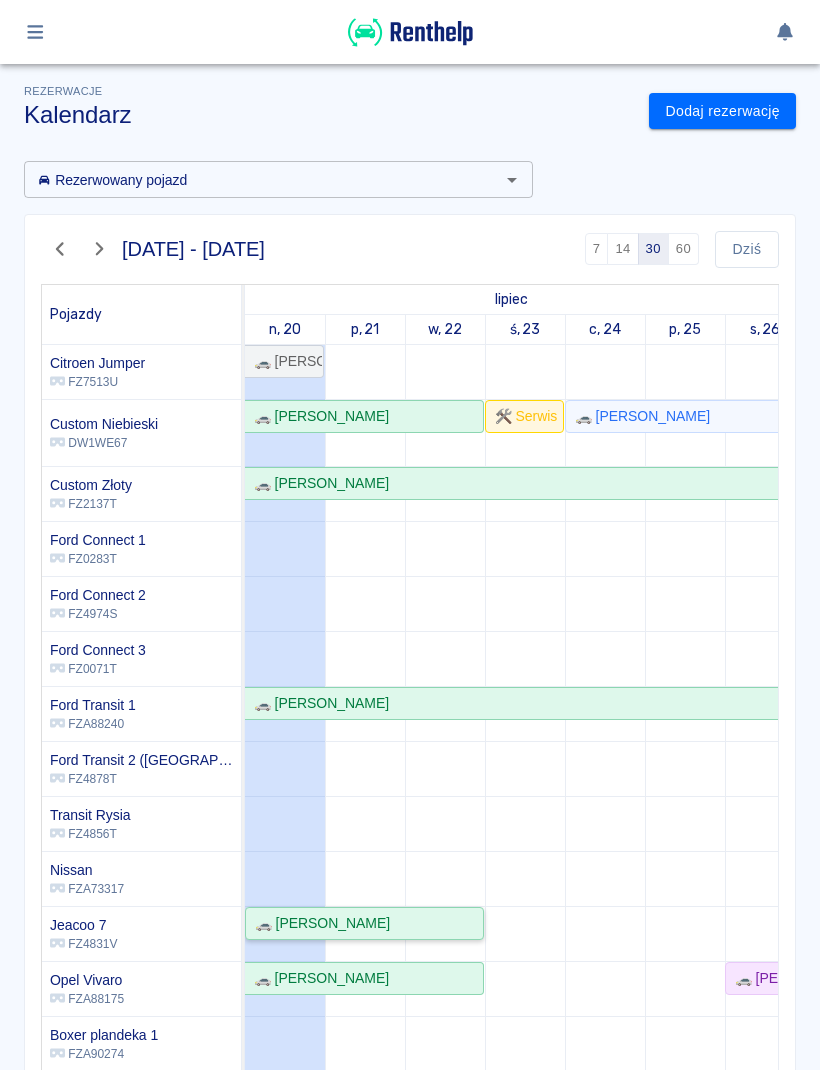 click on "🚗 [PERSON_NAME]" 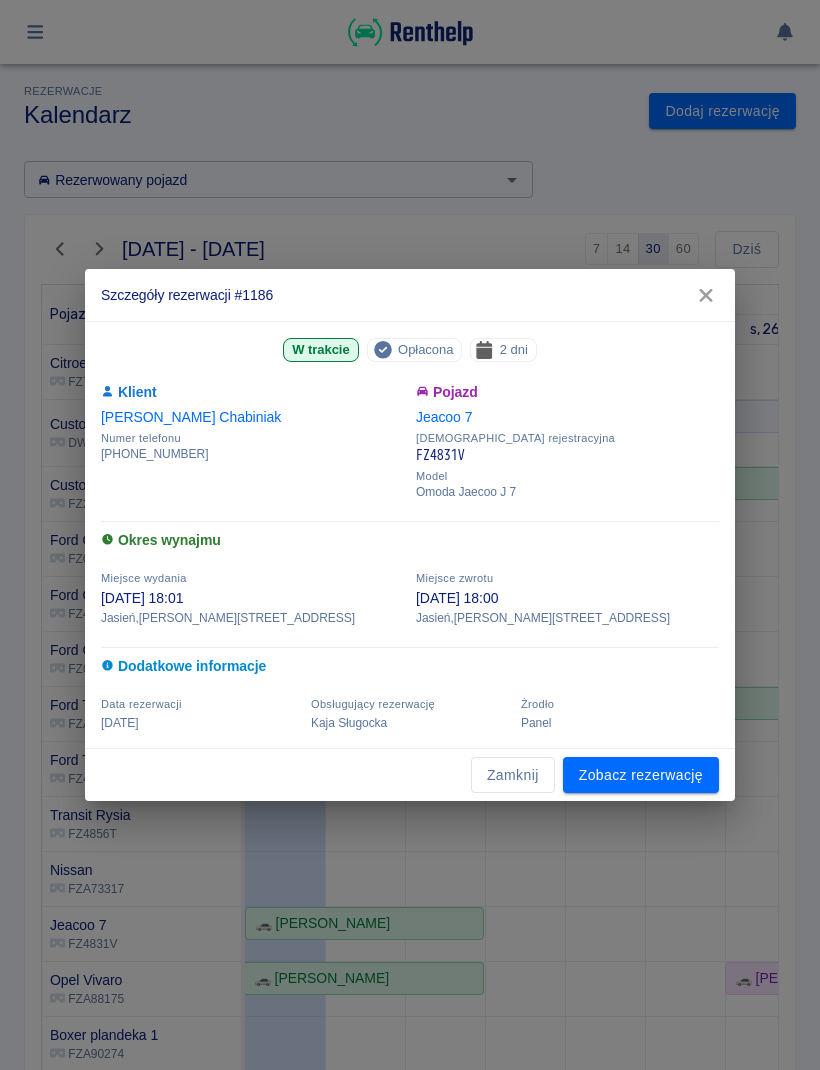 click on "Zamknij" at bounding box center [513, 775] 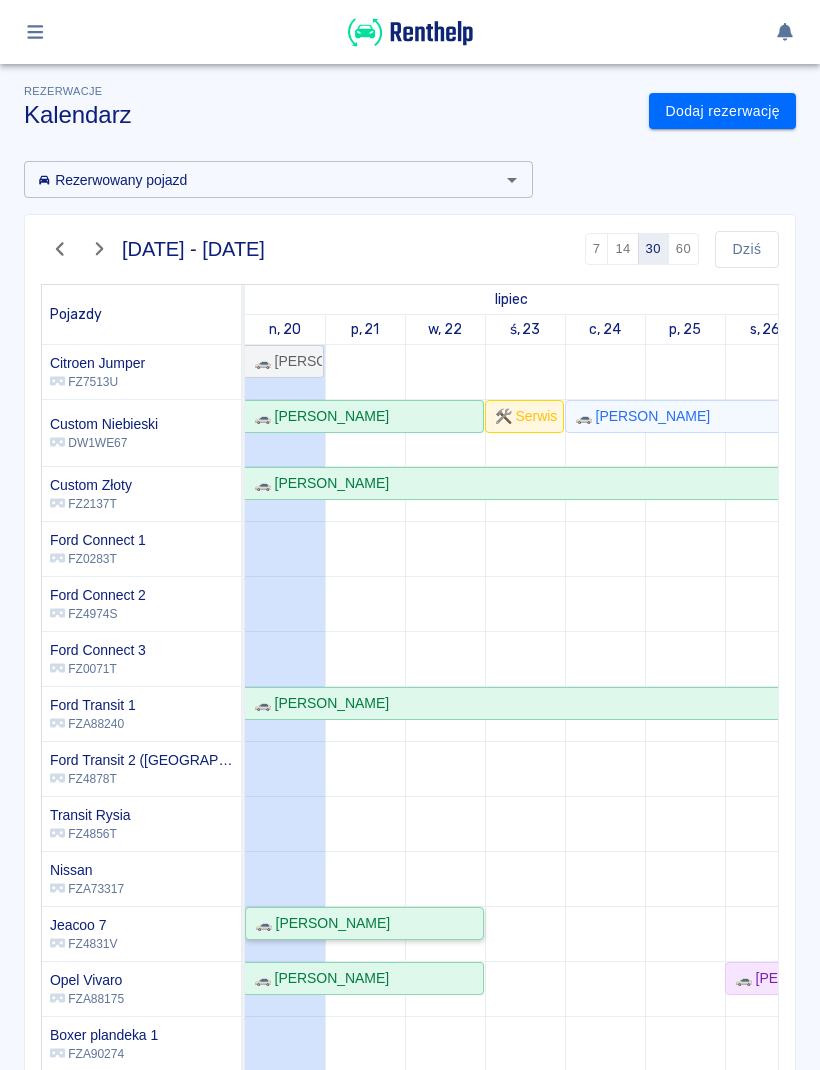 click on "🚗 [PERSON_NAME]" 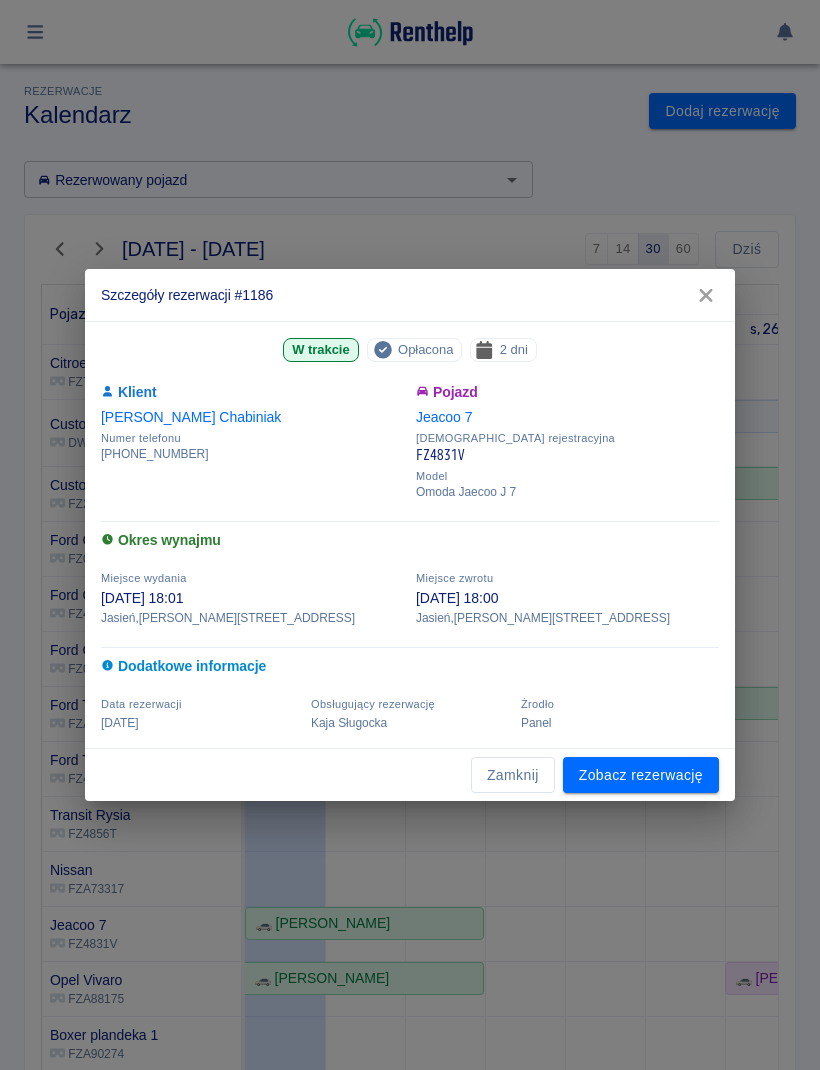 click on "Zamknij" at bounding box center (513, 775) 